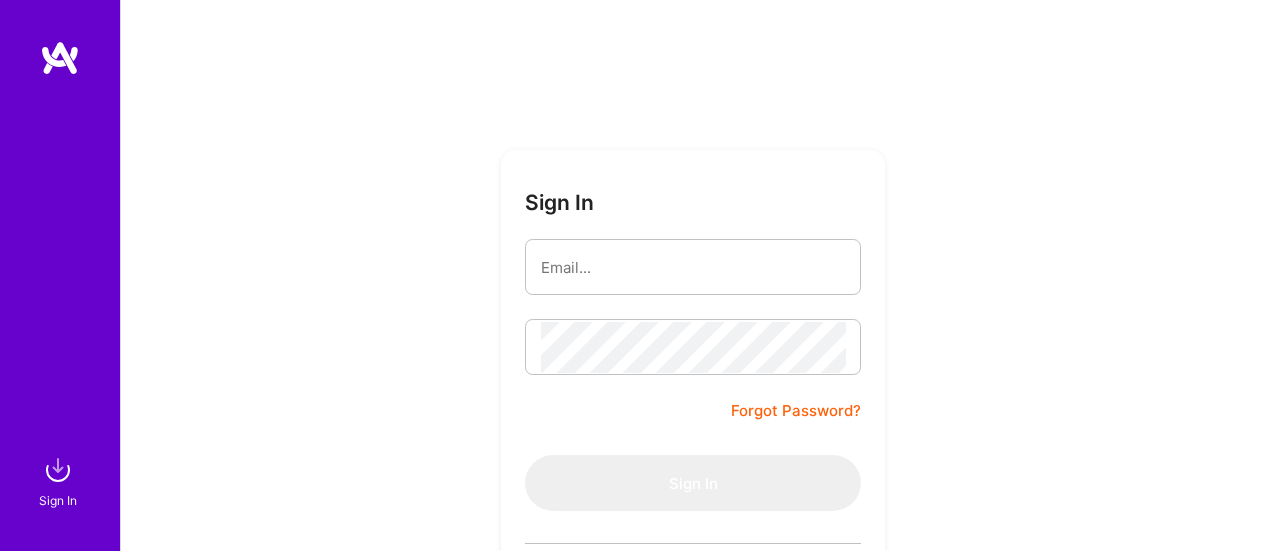 scroll, scrollTop: 0, scrollLeft: 0, axis: both 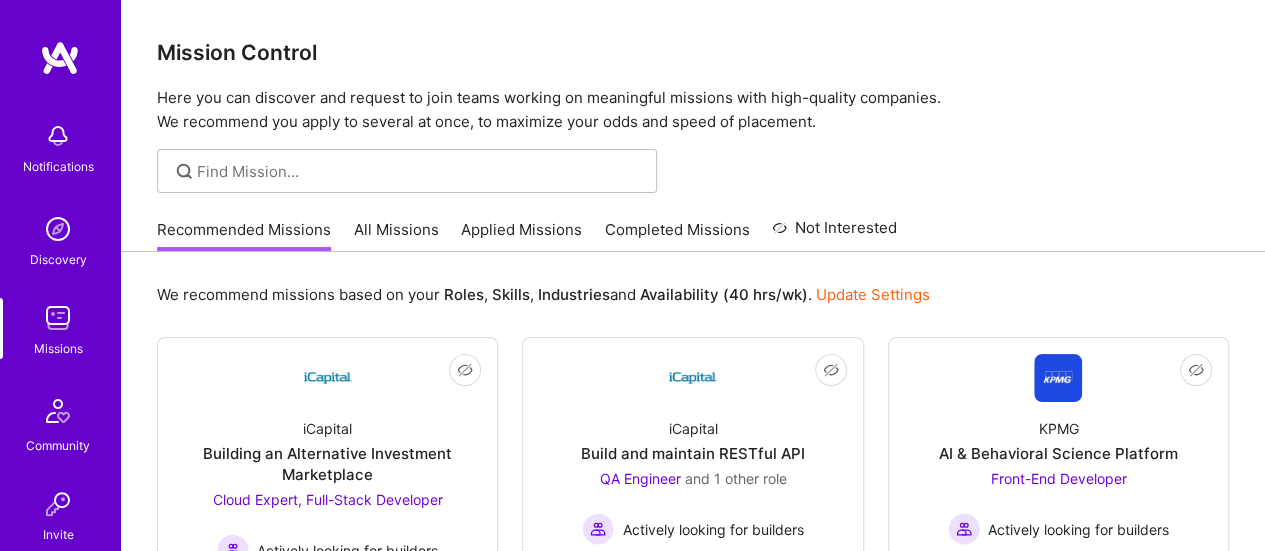 click on "All Missions" at bounding box center [396, 235] 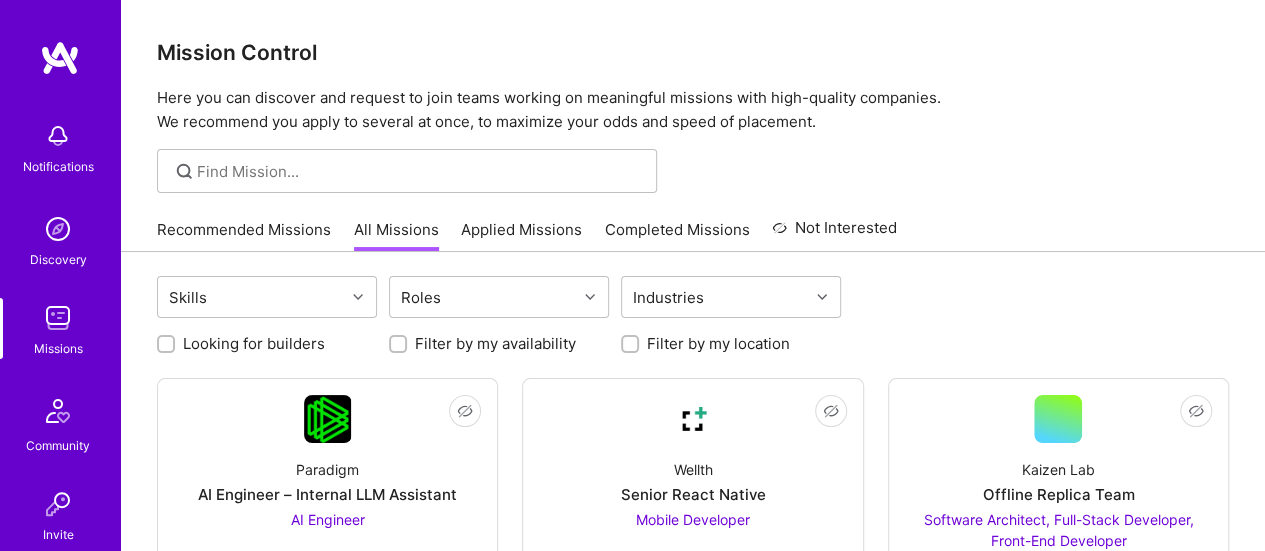 click on "Applied Missions" at bounding box center (521, 235) 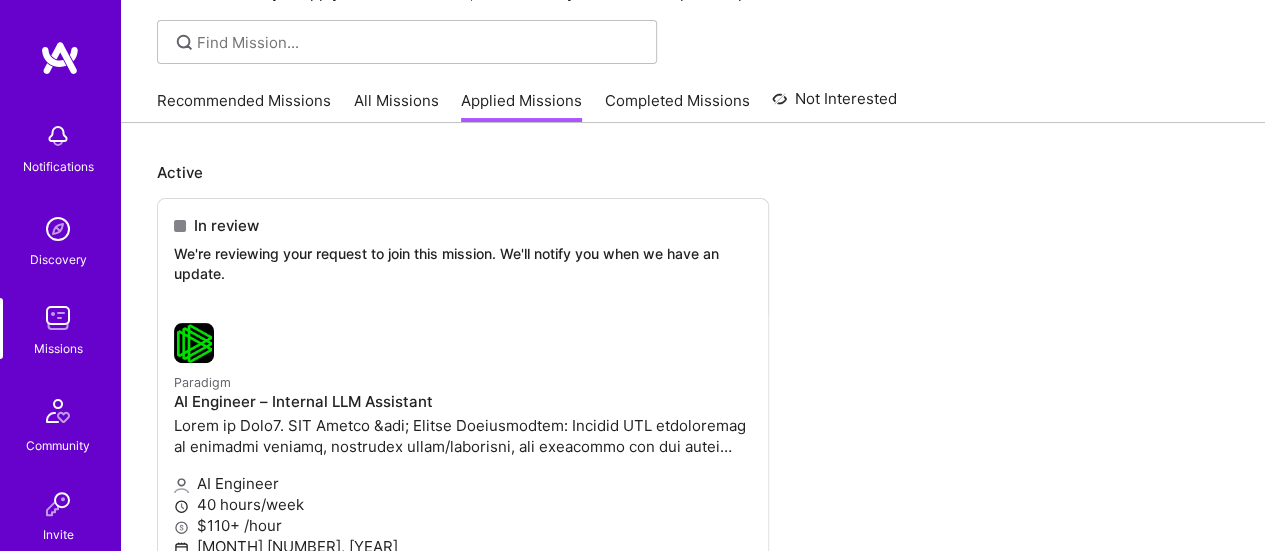 scroll, scrollTop: 38, scrollLeft: 0, axis: vertical 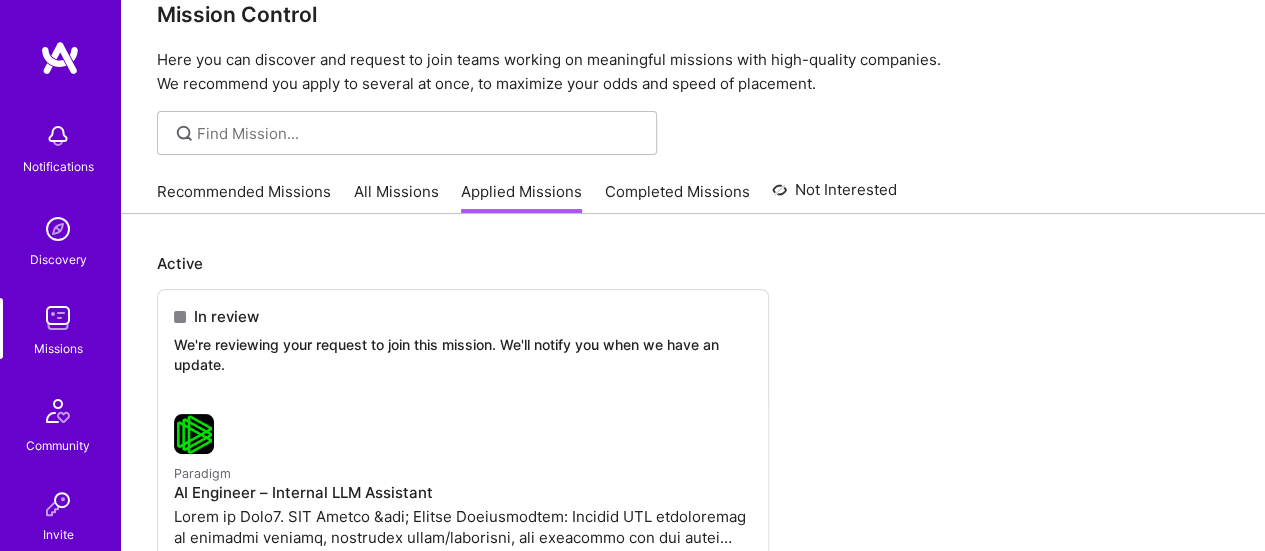 click on "Completed Missions" at bounding box center [677, 197] 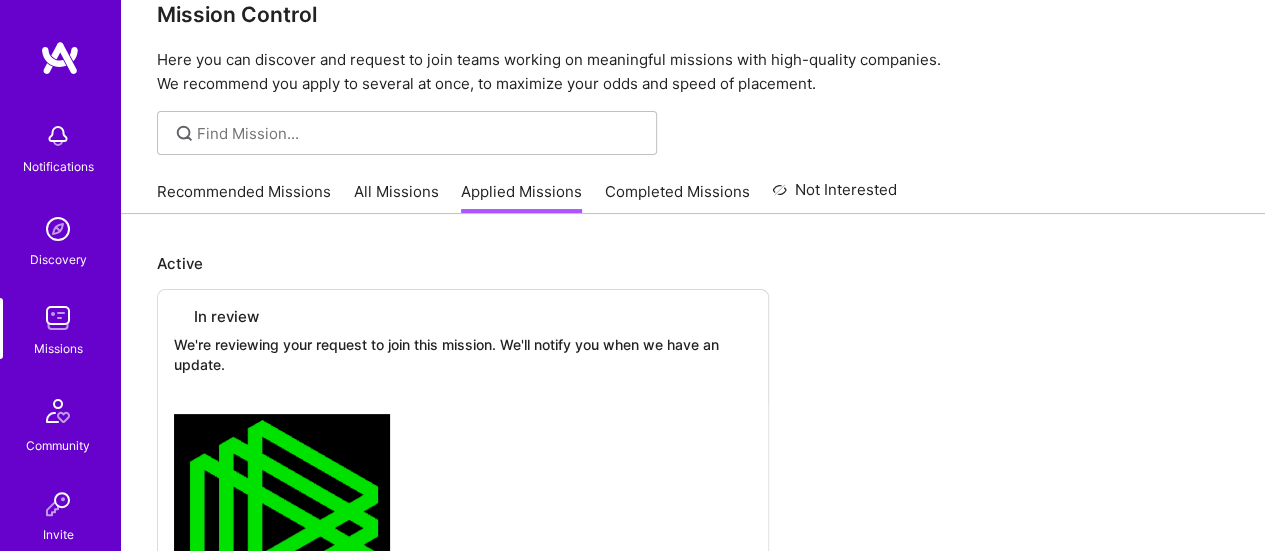 scroll, scrollTop: 0, scrollLeft: 0, axis: both 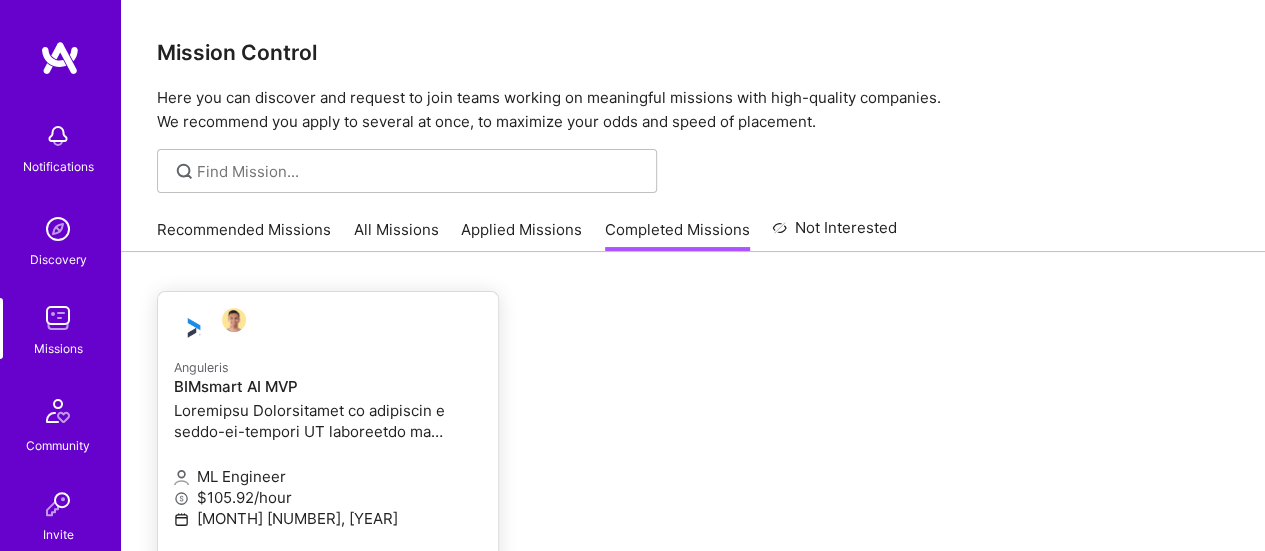 click at bounding box center (328, 421) 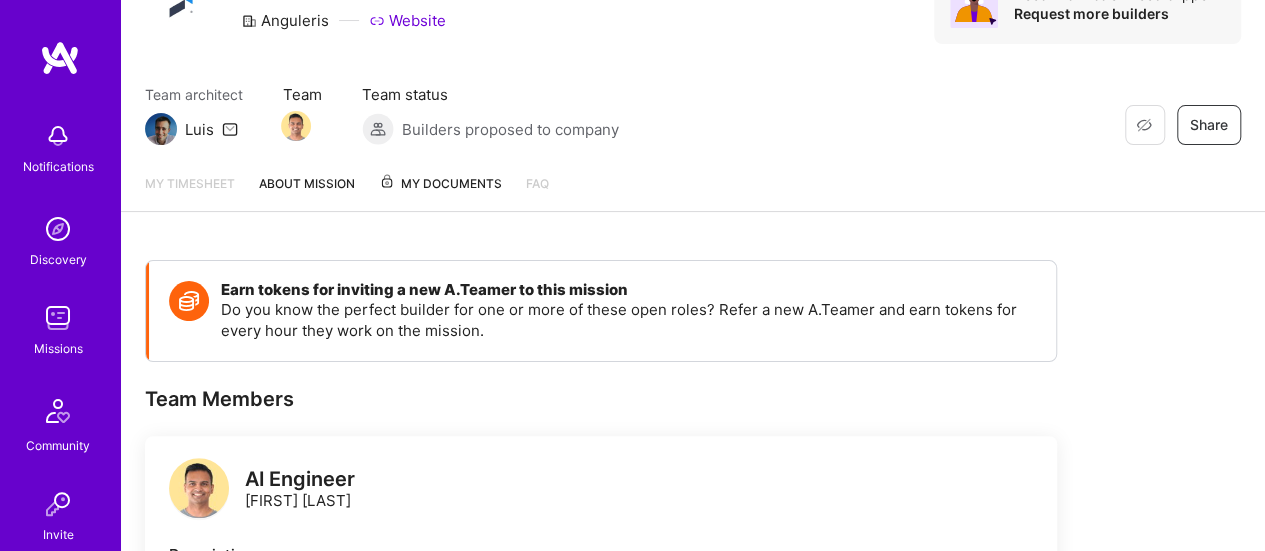 scroll, scrollTop: 121, scrollLeft: 0, axis: vertical 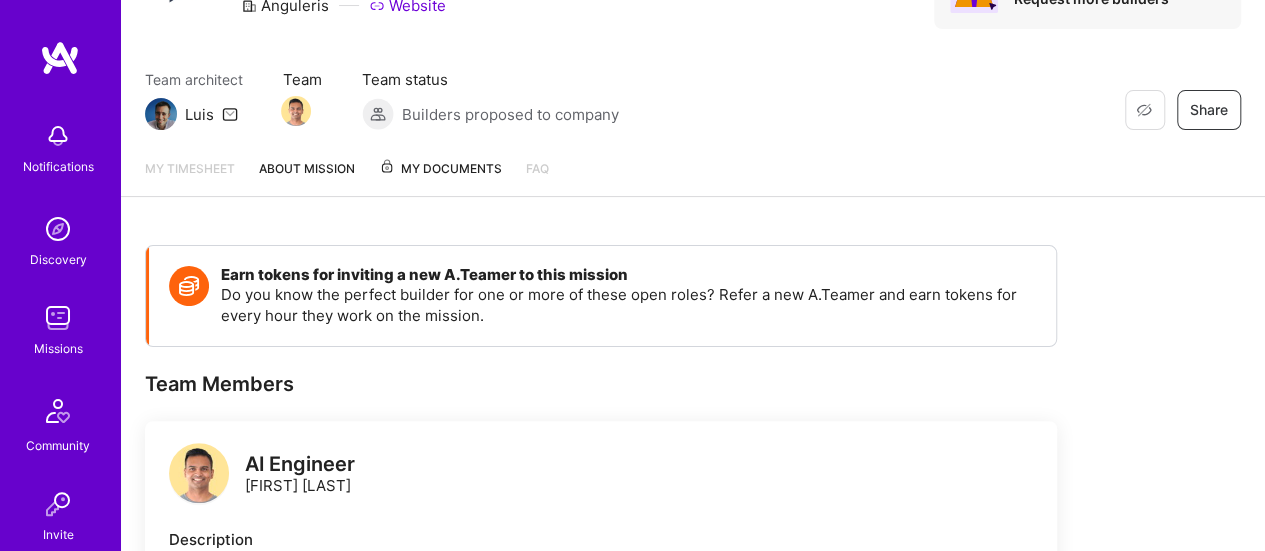 click on "My Documents" at bounding box center [440, 169] 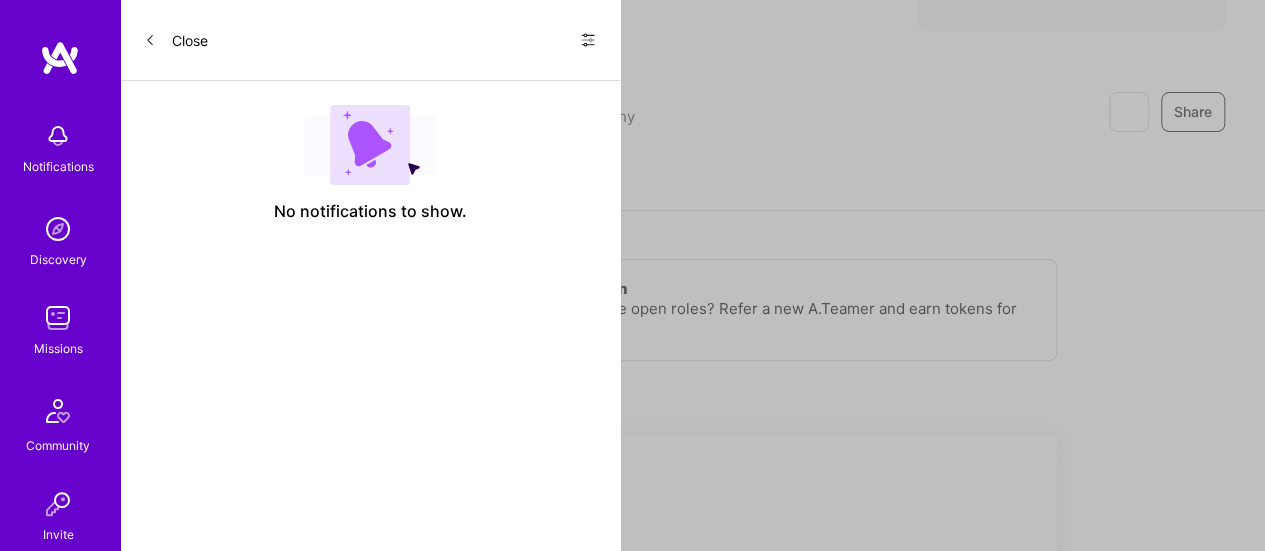 scroll, scrollTop: 0, scrollLeft: 0, axis: both 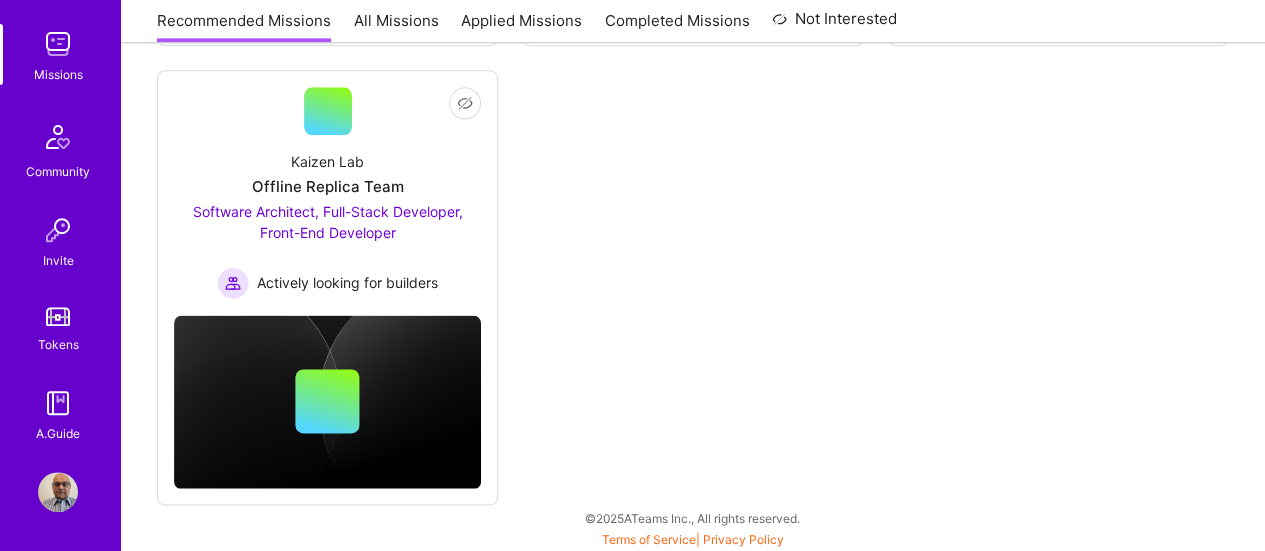 click at bounding box center [58, 492] 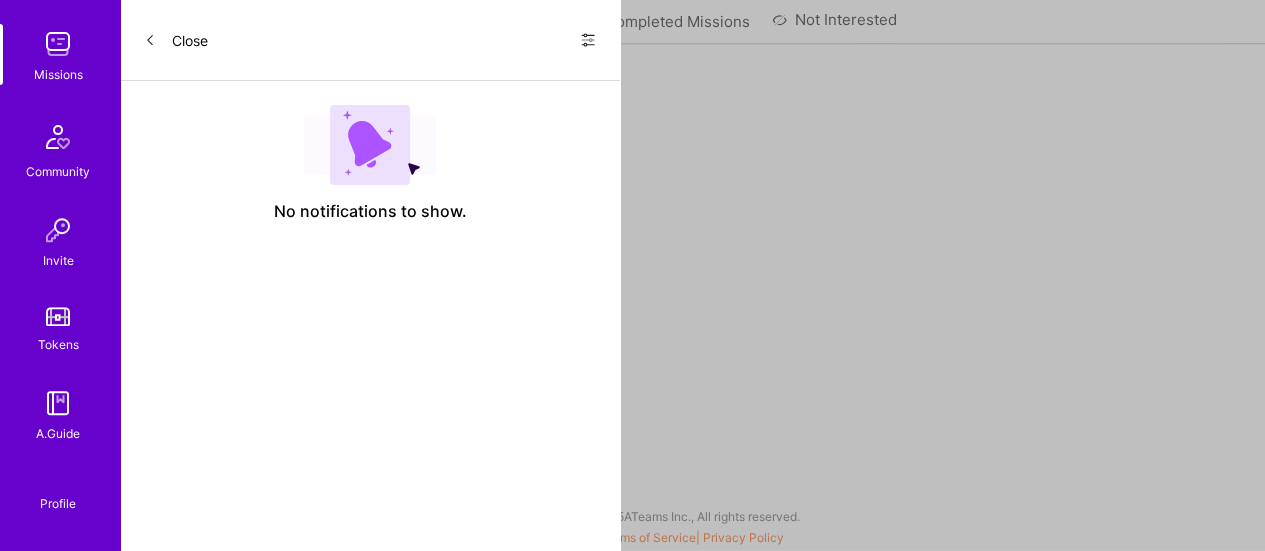 scroll, scrollTop: 0, scrollLeft: 0, axis: both 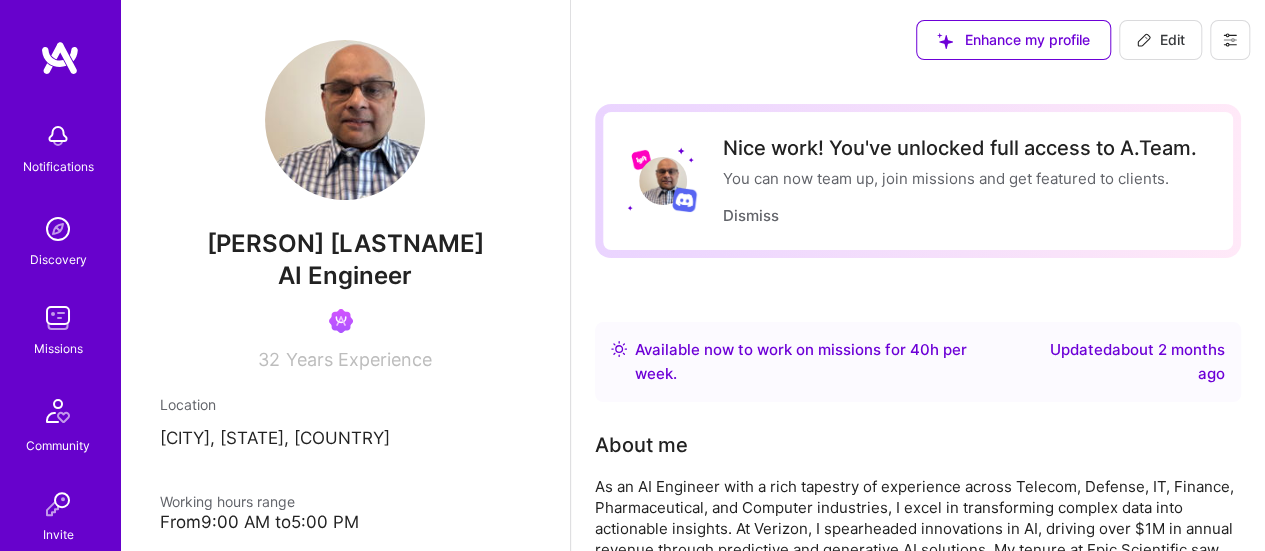 click on "Edit" at bounding box center (1160, 40) 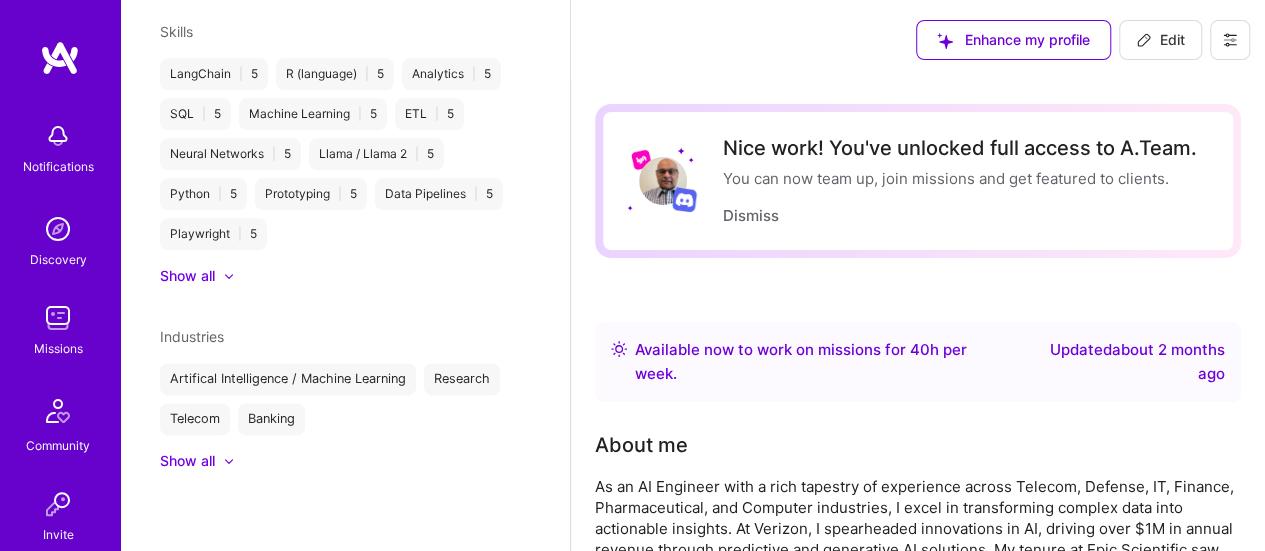 select on "US" 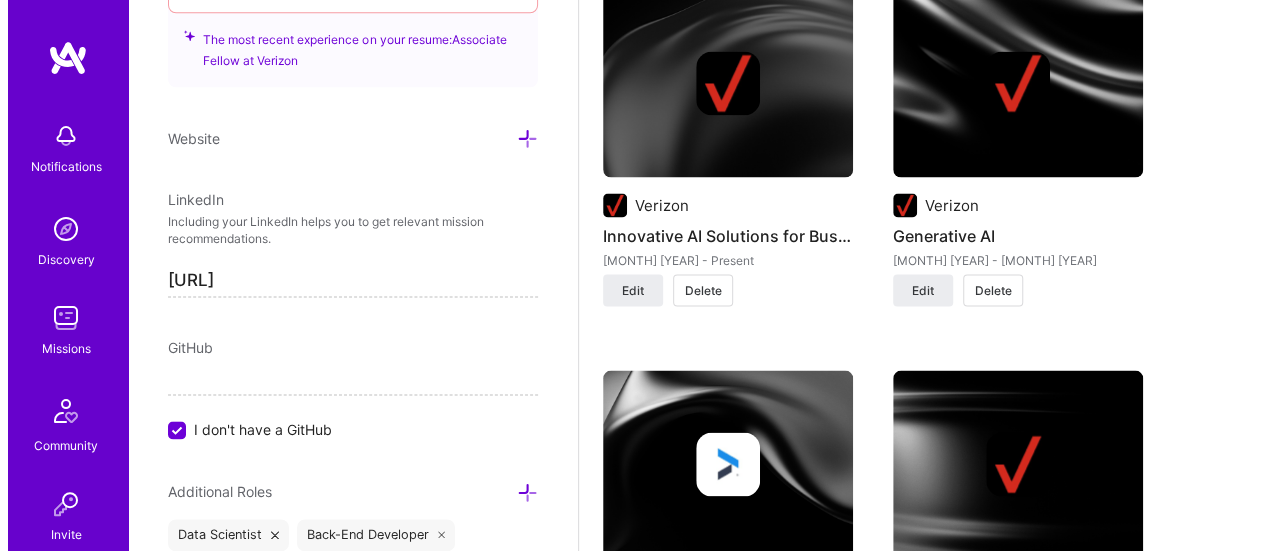 scroll, scrollTop: 1953, scrollLeft: 0, axis: vertical 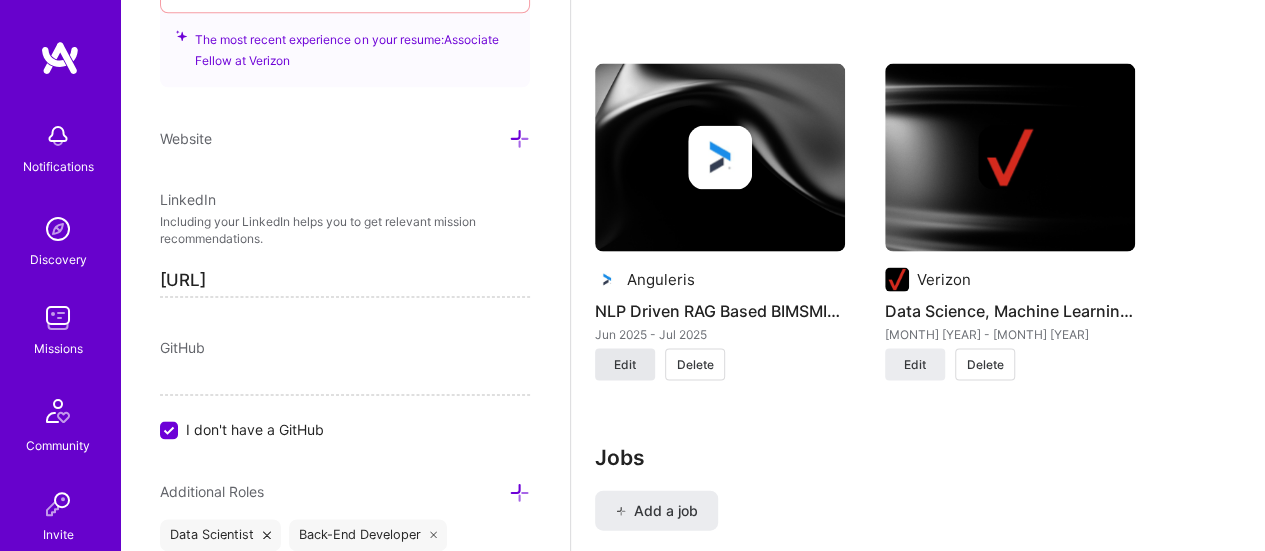 click on "Edit" at bounding box center (625, 365) 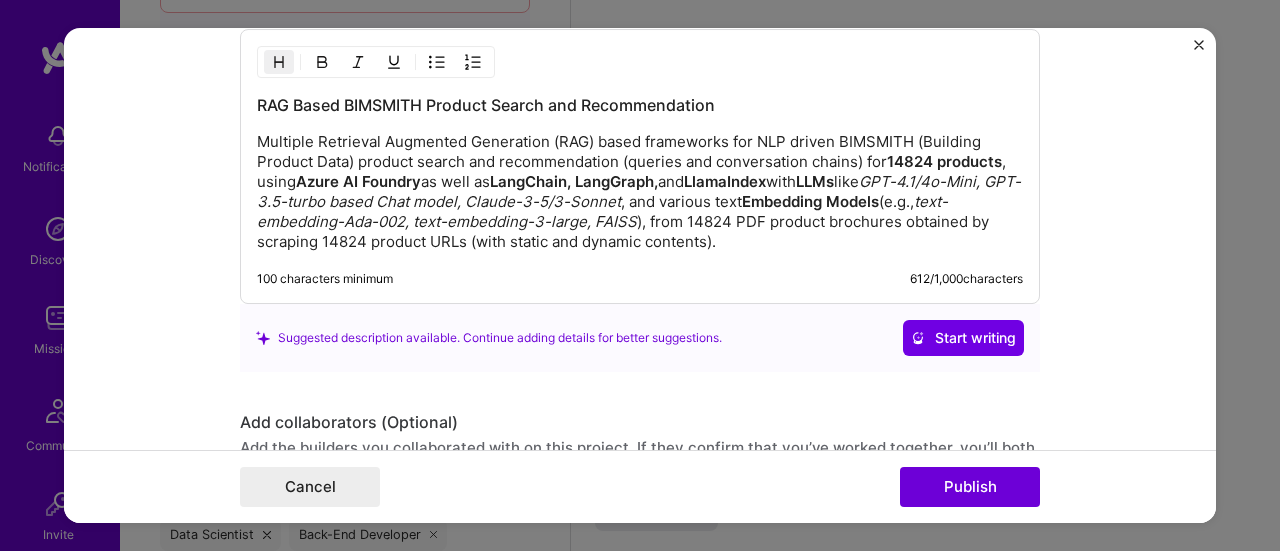 scroll, scrollTop: 2218, scrollLeft: 0, axis: vertical 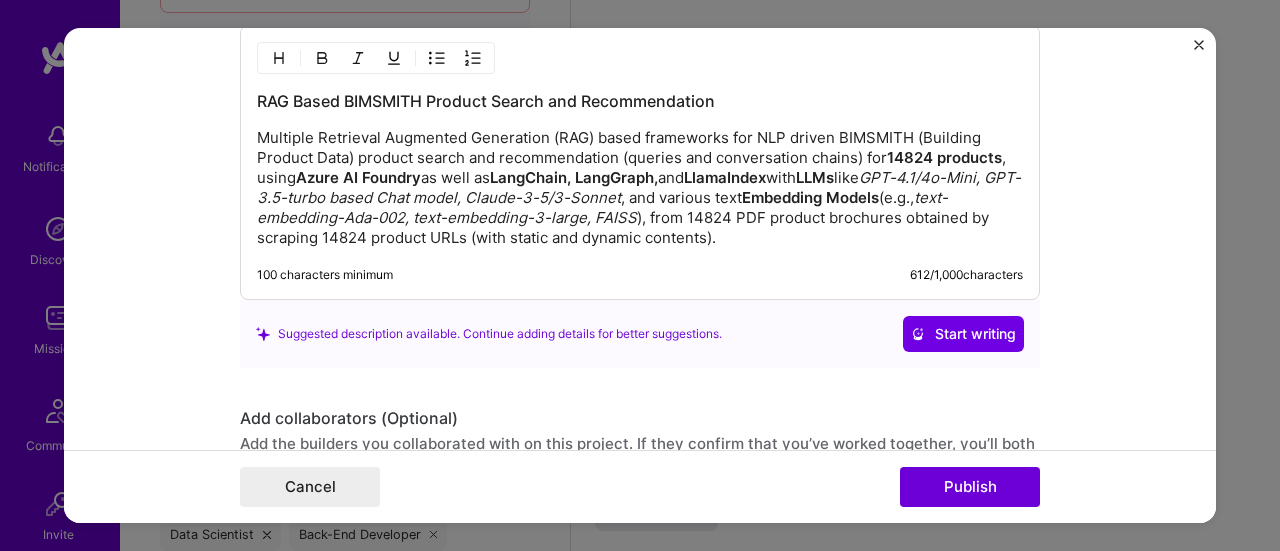 click on "Multiple Retrieval Augmented Generation (RAG) based frameworks for NLP driven BIMSMITH (Building Product Data) product search and recommendation (queries and conversation chains) for  14824 products , using  Azure AI Foundry  as well as  LangChain, LangGraph,  and  LlamaIndex  with  LLMs  like  GPT-4.1/4o-Mini, GPT-3.5-turbo based Chat model, Claude-3-5/3-Sonnet , and various text  Embedding Models  (e.g.,  text-embedding-Ada-002, text-embedding-3-large, FAISS ), from 14824 PDF product brochures obtained by scraping 14824 product URLs (with static and dynamic contents)." at bounding box center [640, 188] 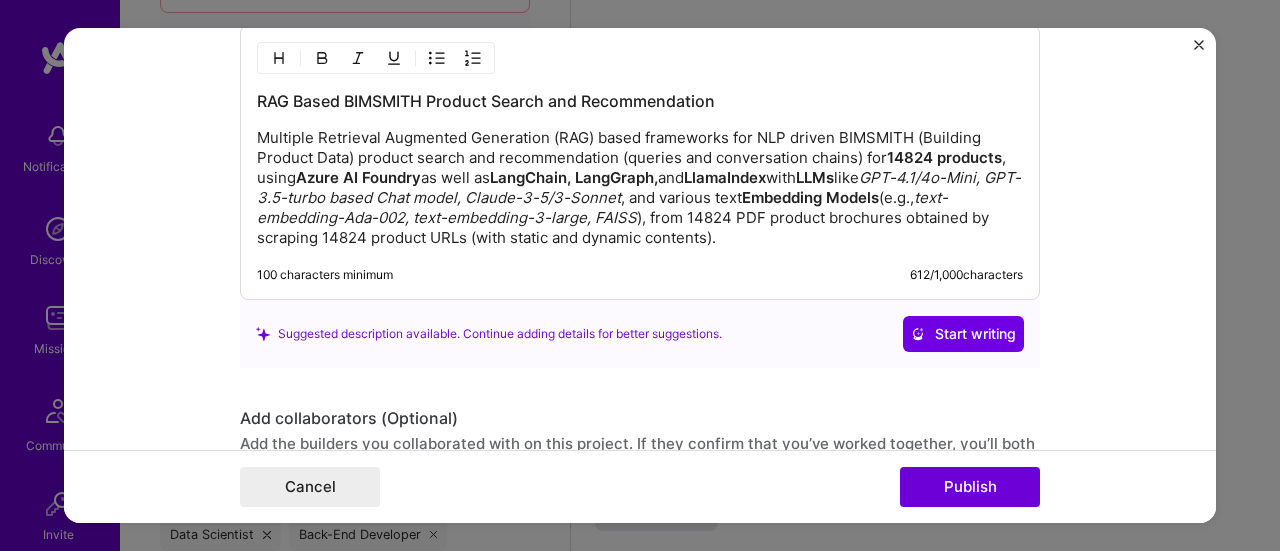 type 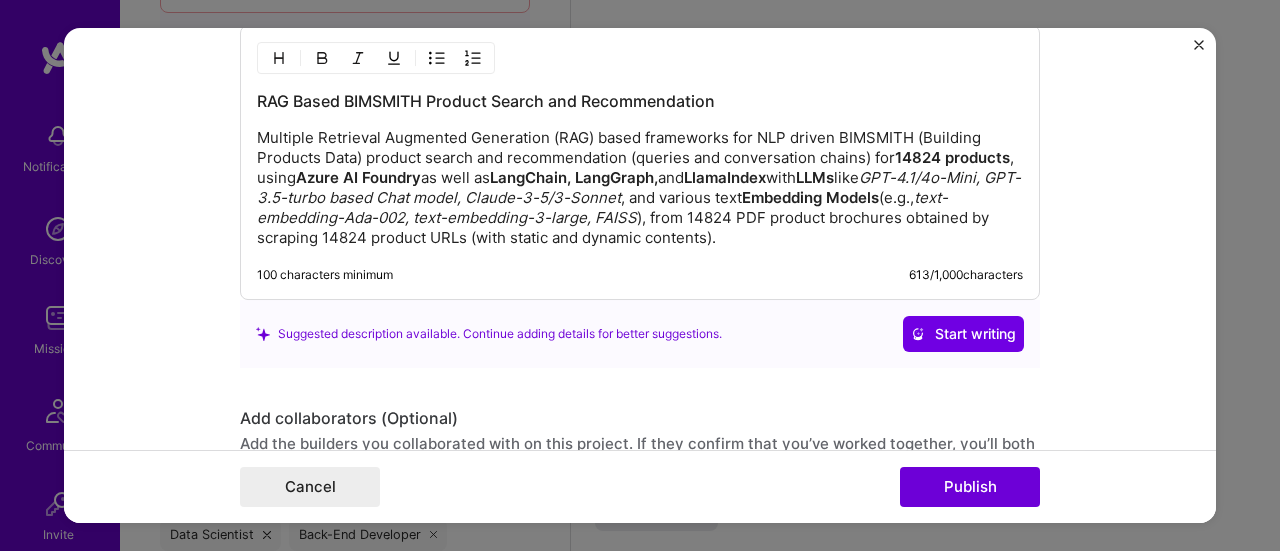 click on "Multiple Retrieval Augmented Generation (RAG) based frameworks for NLP driven BIMSMITH (Building Products Data) product search and recommendation (queries and conversation chains) for  14824 products , using  Azure AI Foundry  as well as  LangChain, LangGraph,  and  LlamaIndex  with  LLMs  like  GPT-4.1/4o-Mini, GPT-3.5-turbo based Chat model, Claude-3-5/3-Sonnet , and various text  Embedding Models  (e.g.,  text-embedding-Ada-002, text-embedding-3-large, FAISS ), from 14824 PDF product brochures obtained by scraping 14824 product URLs (with static and dynamic contents)." at bounding box center (640, 188) 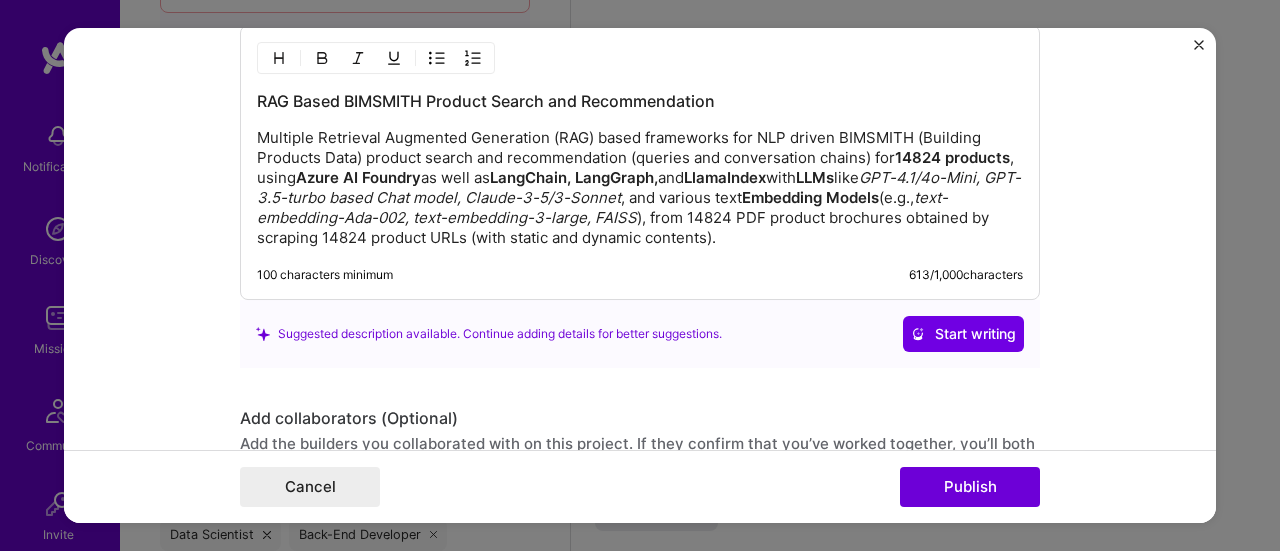 click on "Multiple Retrieval Augmented Generation (RAG) based frameworks for NLP driven BIMSMITH (Building Products Data) product search and recommendation (queries and conversation chains) for  14824 products , using  Azure AI Foundry  as well as  LangChain, LangGraph,  and  LlamaIndex  with  LLMs  like  GPT-4.1/4o-Mini, GPT-3.5-turbo based Chat model, Claude-3-5/3-Sonnet , and various text  Embedding Models  (e.g.,  text-embedding-Ada-002, text-embedding-3-large, FAISS ), from 14824 PDF product brochures obtained by scraping 14824 product URLs (with static and dynamic contents)." at bounding box center [640, 188] 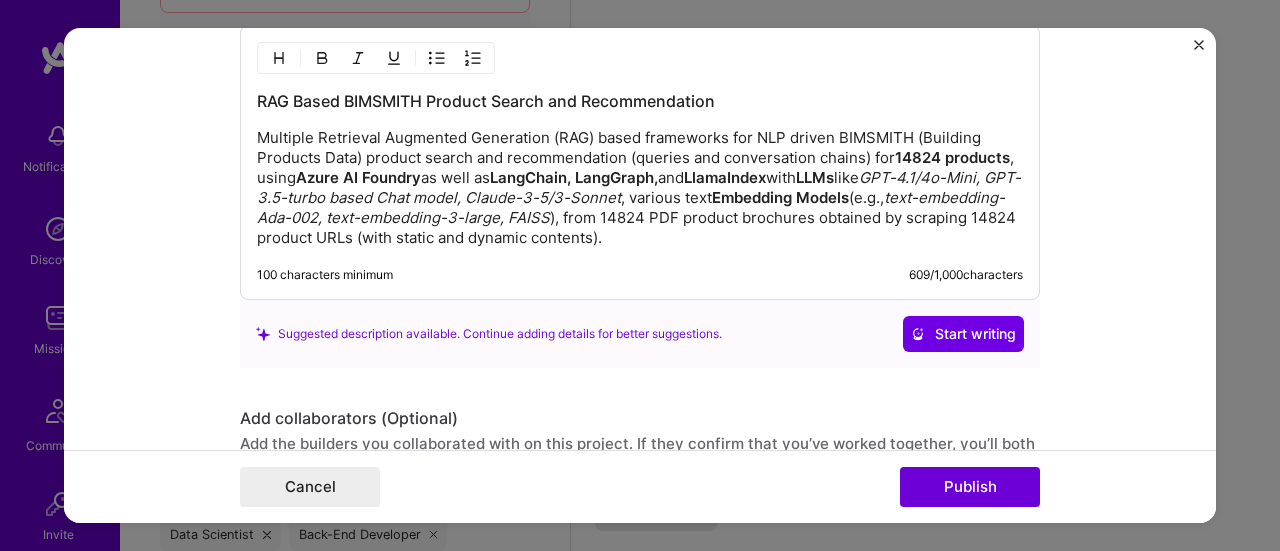 click on "text-embedding-Ada-002, text-embedding-3-large, FAISS" at bounding box center (631, 207) 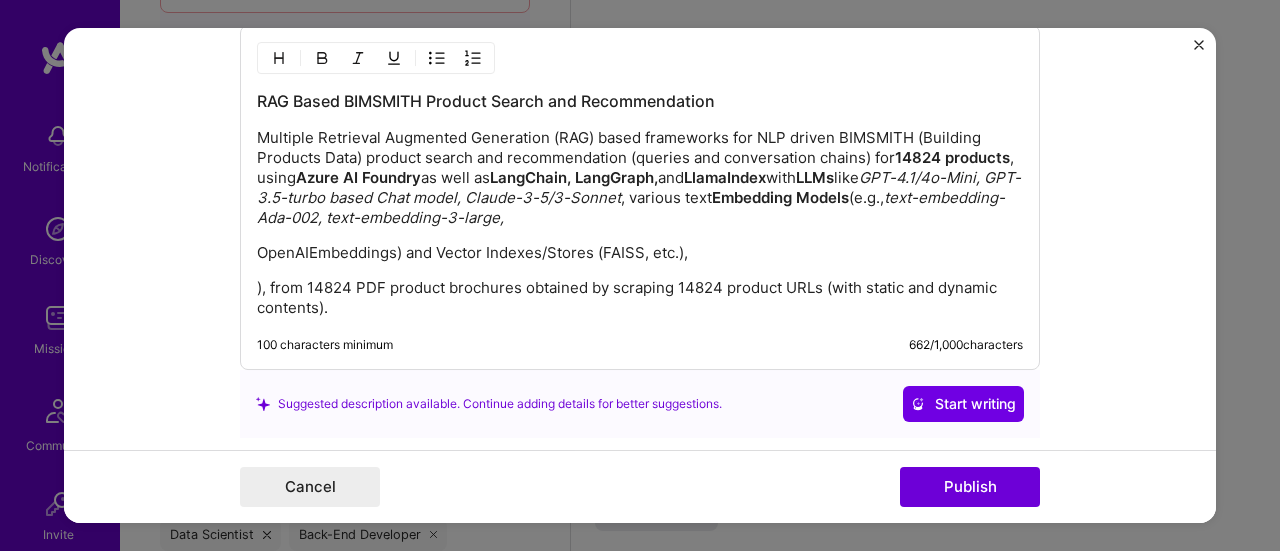 click on "OpenAIEmbeddings) and Vector Indexes/Stores (FAISS, etc.)," at bounding box center [640, 253] 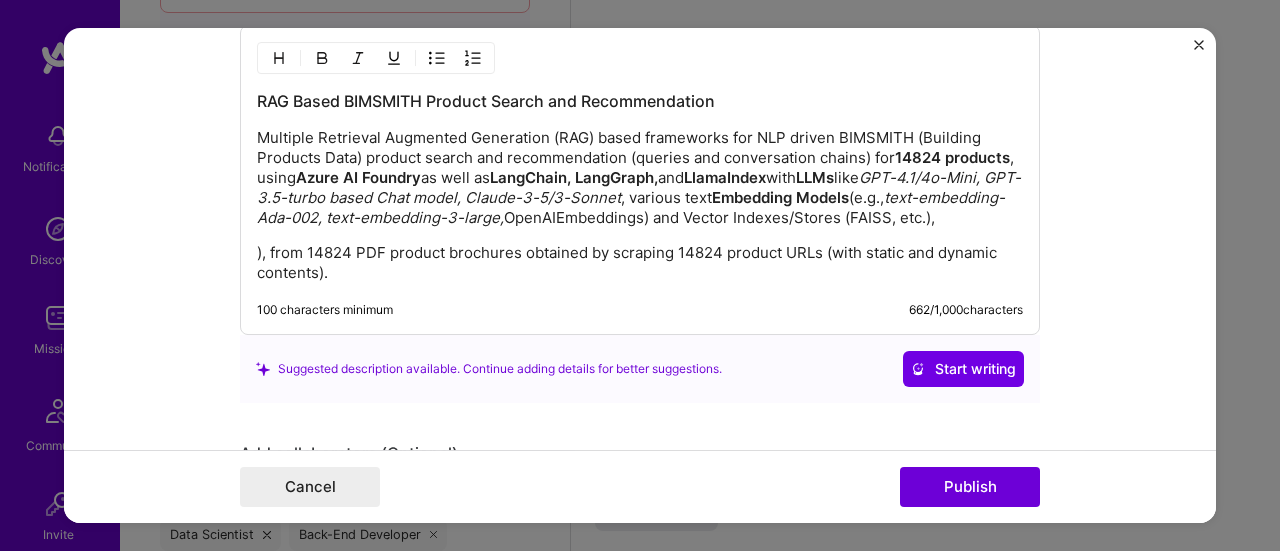 drag, startPoint x: 262, startPoint y: 264, endPoint x: 346, endPoint y: 243, distance: 86.58522 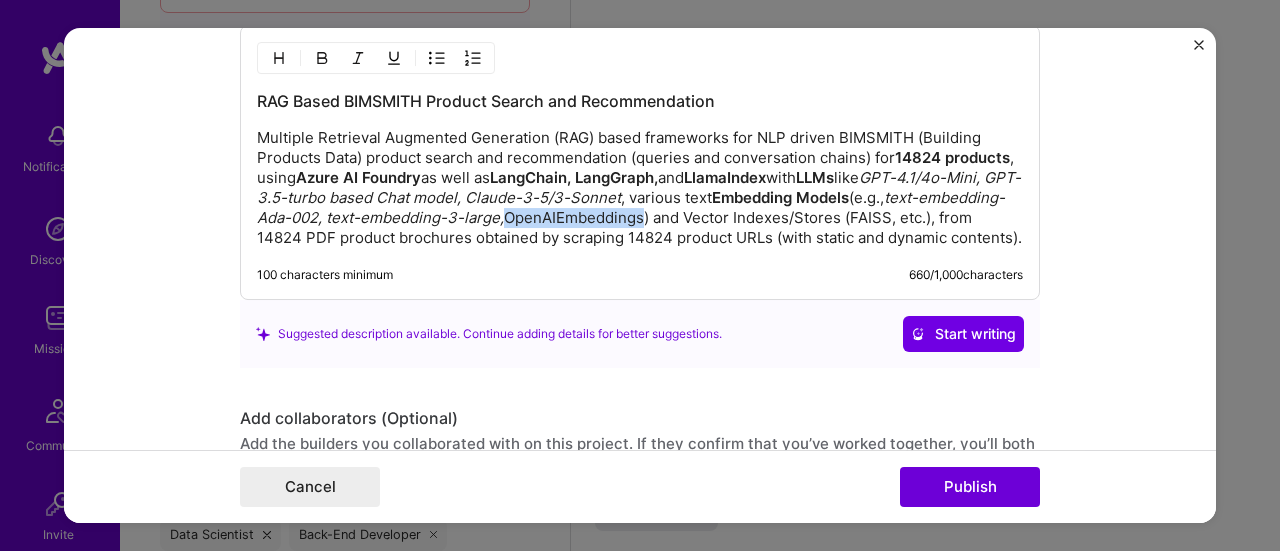 drag, startPoint x: 619, startPoint y: 207, endPoint x: 758, endPoint y: 207, distance: 139 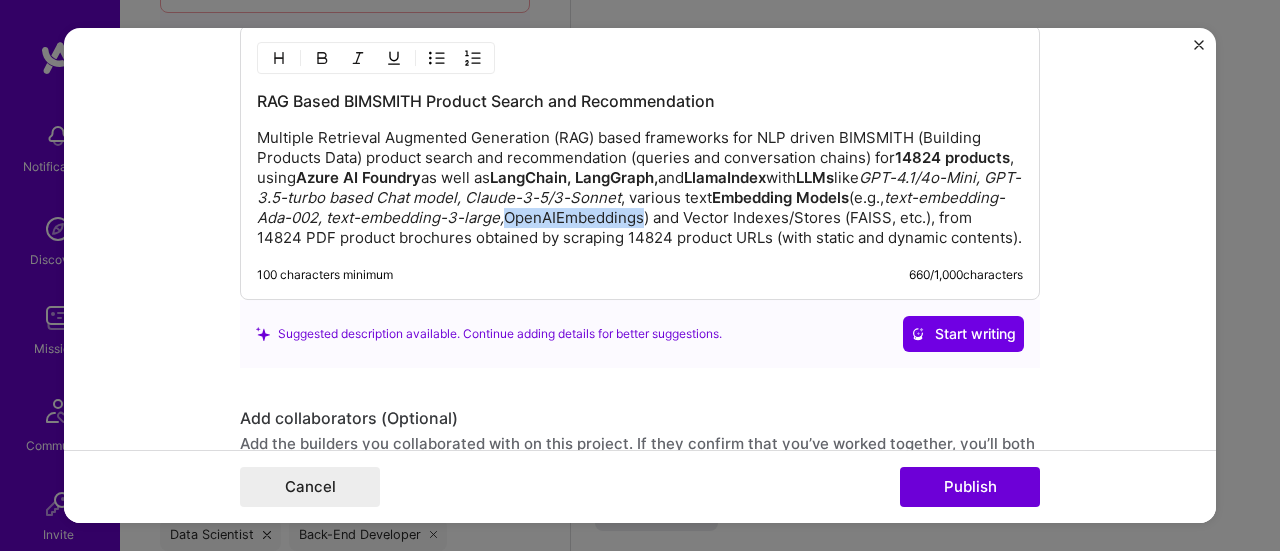 click at bounding box center [358, 58] 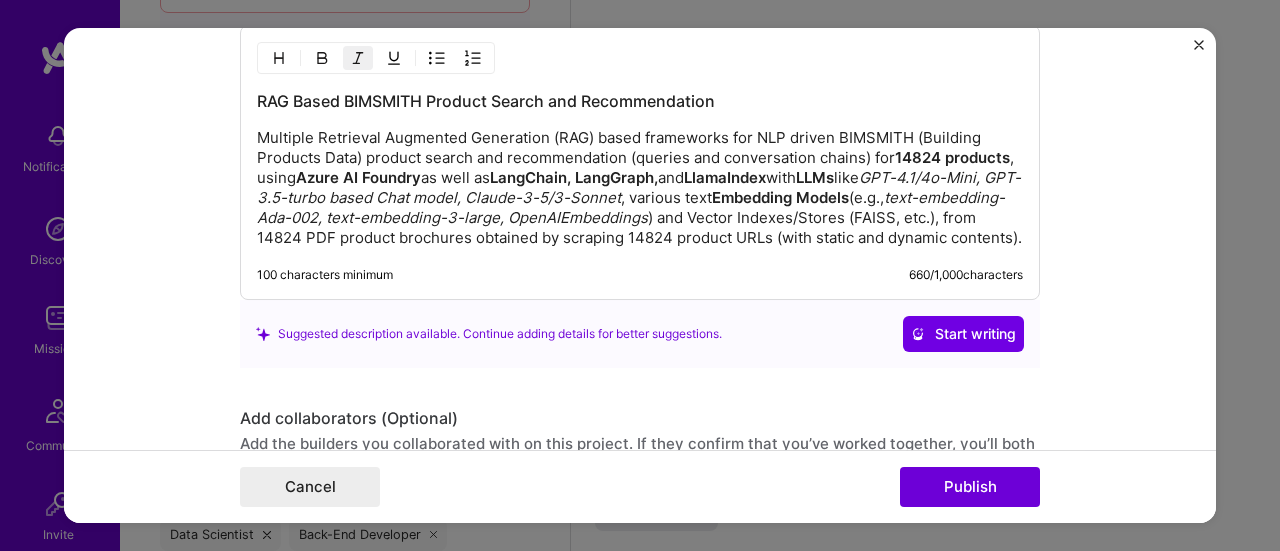 click on "Suggested description available. Continue adding details for better suggestions. Start writing" at bounding box center [640, 334] 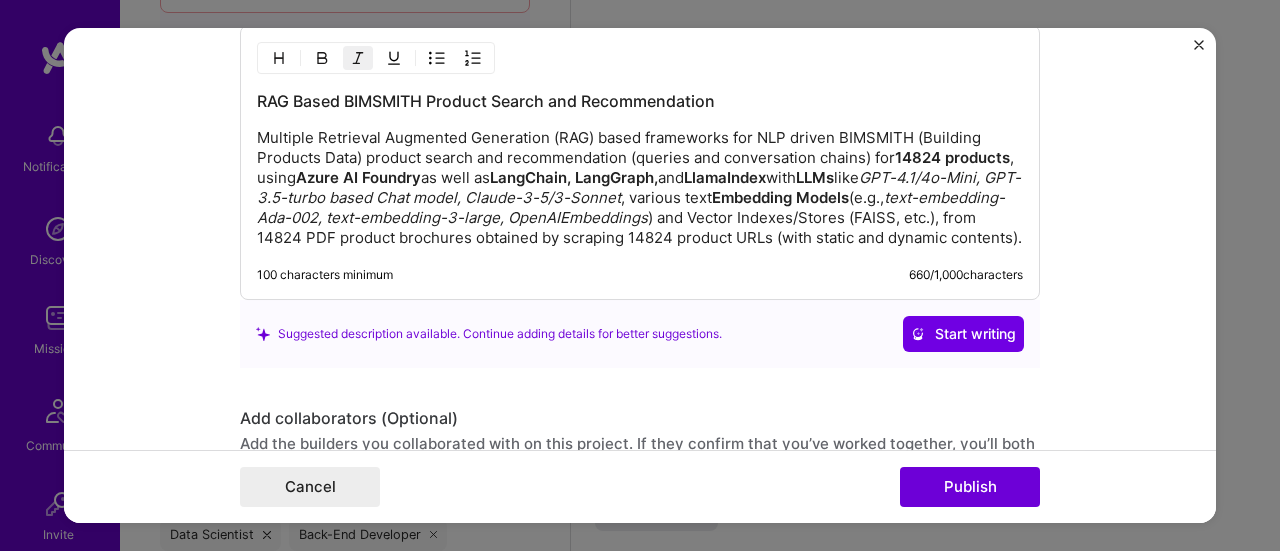 click on "Multiple Retrieval Augmented Generation (RAG) based frameworks for NLP driven BIMSMITH (Building Products Data) product search and recommendation (queries and conversation chains) for  14824 products , using  Azure AI Foundry  as well as  LangChain, LangGraph,  and  LlamaIndex  with  LLMs  like  GPT-4.1/4o-Mini, GPT-3.5-turbo based Chat model, Claude-3-5/3-Sonnet , various text  Embedding Models  (e.g.,  text-embedding-Ada-002, text-embedding-3-large, OpenAIEmbeddings ) and Vector Indexes/Stores (FAISS, etc.), from 14824 PDF product brochures obtained by scraping 14824 product URLs (with static and dynamic contents)." at bounding box center (640, 188) 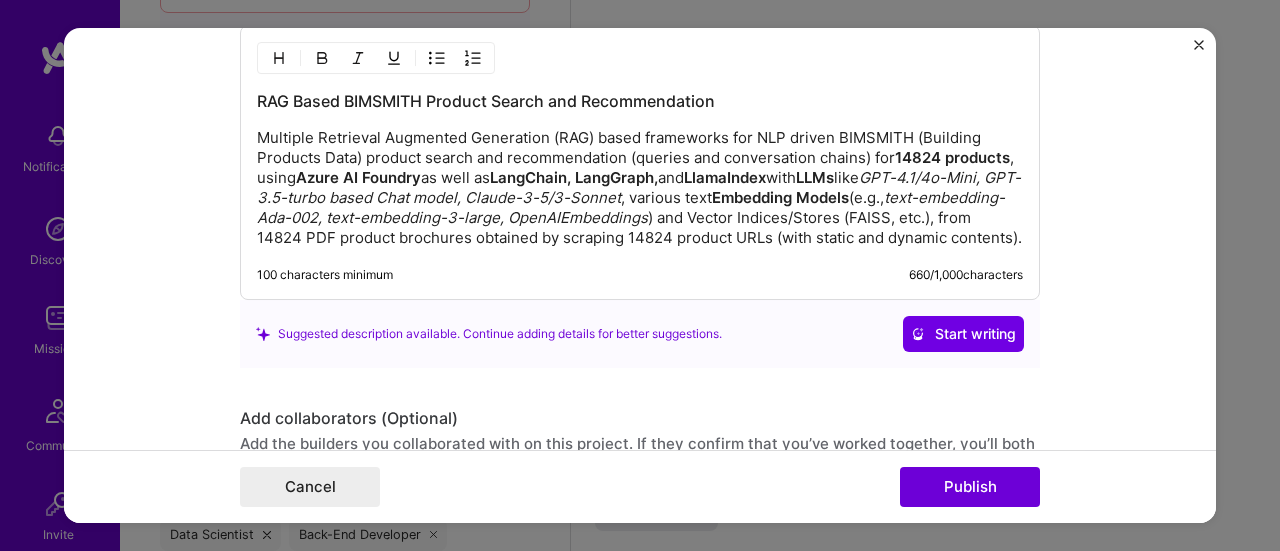 click on "Multiple Retrieval Augmented Generation (RAG) based frameworks for NLP driven BIMSMITH (Building Products Data) product search and recommendation (queries and conversation chains) for  14824 products , using  Azure AI Foundry  as well as  LangChain, LangGraph,  and  LlamaIndex  with  LLMs  like  GPT-4.1/4o-Mini, GPT-3.5-turbo based Chat model, Claude-3-5/3-Sonnet , various text  Embedding Models  (e.g.,  text-embedding-Ada-002, text-embedding-3-large, OpenAIEmbeddings ) and Vector Indexes/Stores (FAISS, etc.), from 14824 PDF product brochures obtained by scraping 14824 product URLs (with static and dynamic contents)." at bounding box center (640, 188) 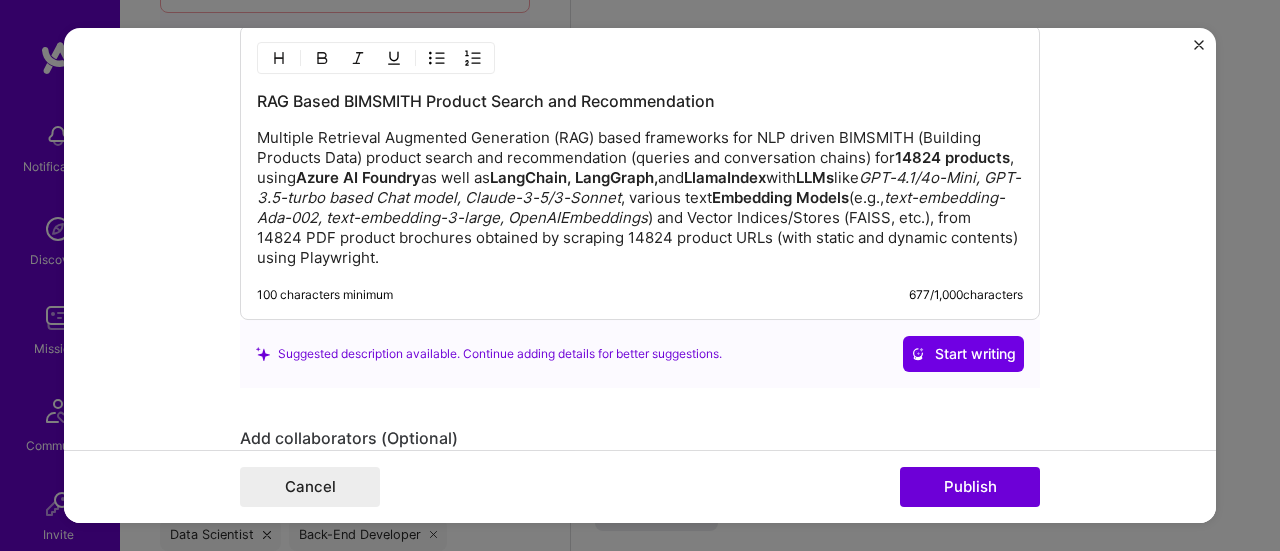 click on "Multiple Retrieval Augmented Generation (RAG) based frameworks for NLP driven BIMSMITH (Building Products Data) product search and recommendation (queries and conversation chains) for  14824 products , using  Azure AI Foundry  as well as  LangChain, LangGraph,  and  LlamaIndex  with  LLMs  like  GPT-4.1/4o-Mini, GPT-3.5-turbo based Chat model, Claude-3-5/3-Sonnet , various text  Embedding Models  (e.g.,  text-embedding-Ada-002, text-embedding-3-large, OpenAIEmbeddings ) and Vector Indexes/Stores (FAISS, etc.), from 14824 PDF product brochures obtained by scraping 14824 product URLs (with static and dynamic contents) using Playwright." at bounding box center (640, 198) 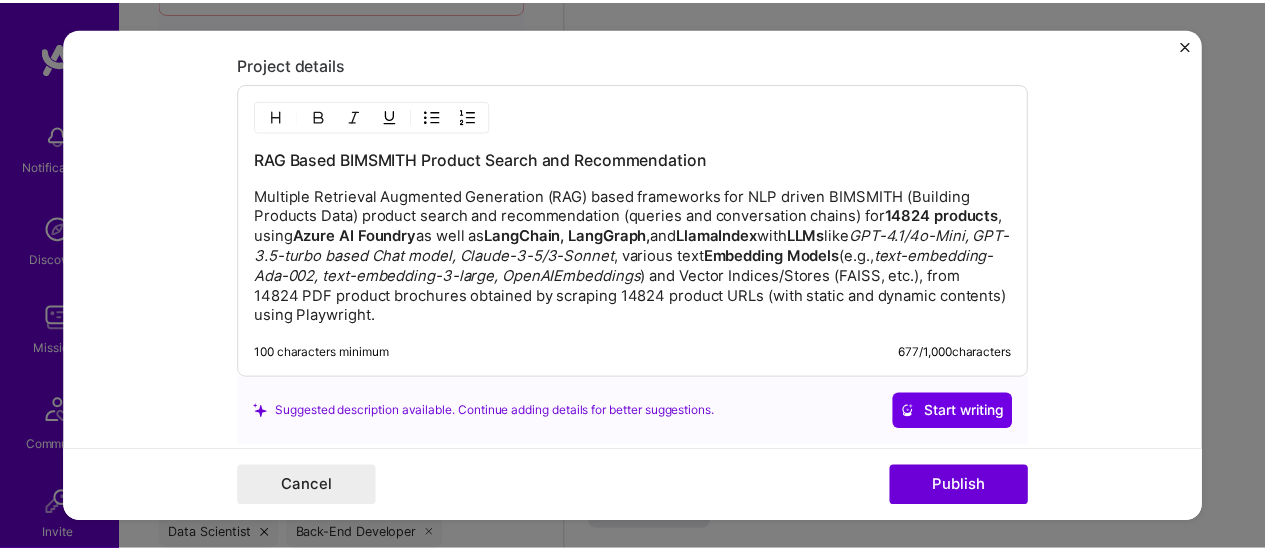 scroll, scrollTop: 2129, scrollLeft: 0, axis: vertical 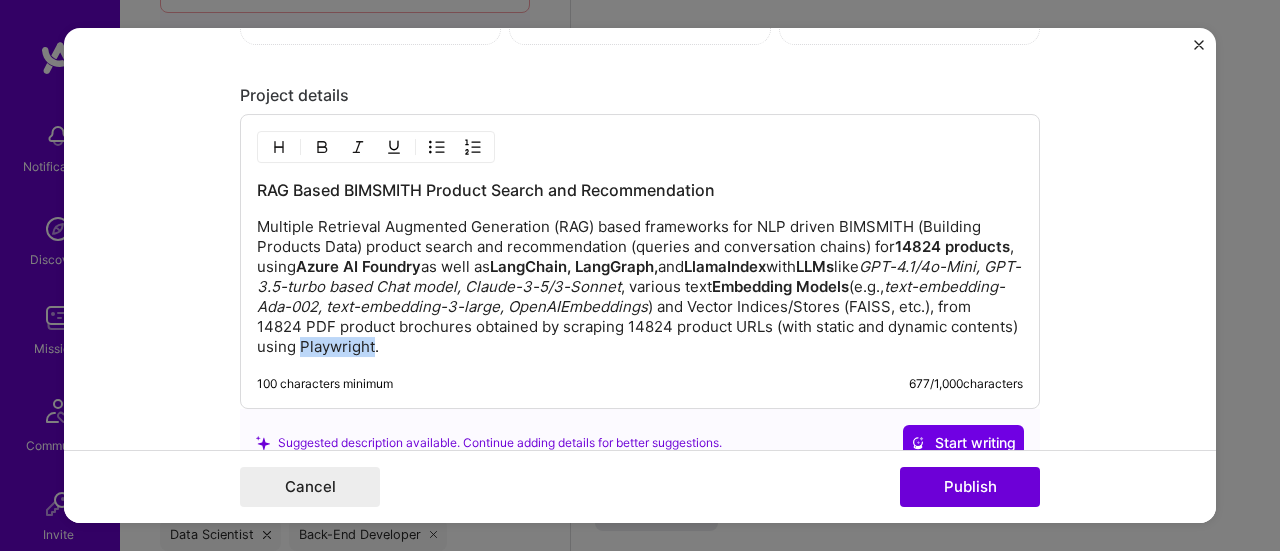 drag, startPoint x: 425, startPoint y: 334, endPoint x: 501, endPoint y: 331, distance: 76.05919 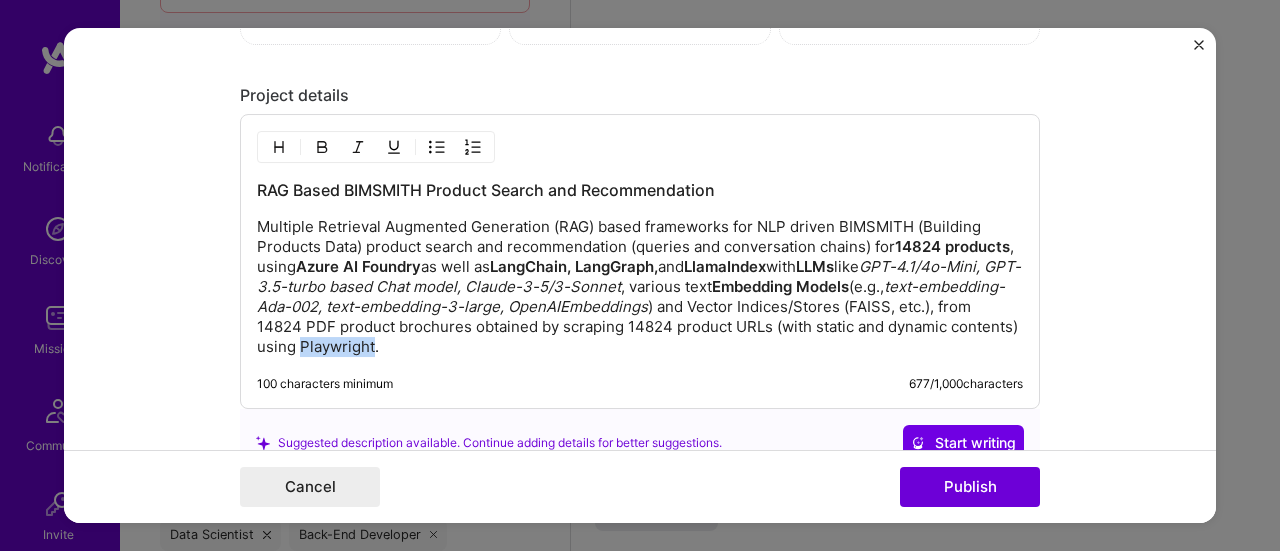 click at bounding box center (358, 147) 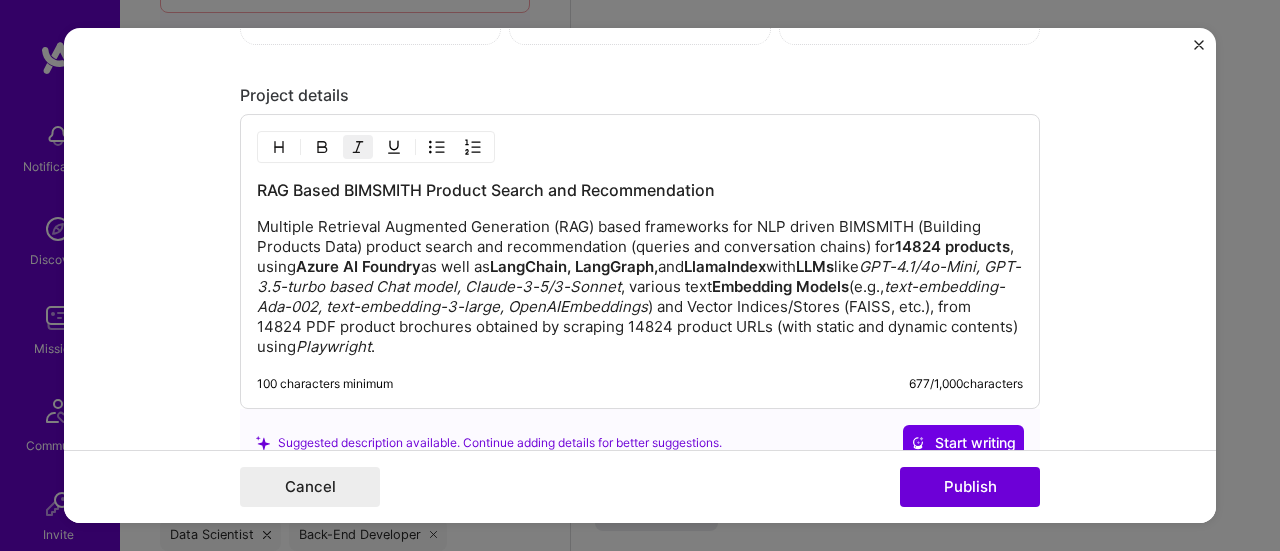 click on "Project title NLP Driven RAG Based BIMSMITH Product Search and Recommendation Company Anguleris
Project industry Industry 1 Project Link (Optional)
Drag and drop an image or   Upload file Upload file We recommend uploading at least 4 images. 1600x1200px or higher recommended. Max 5MB each. Role AI Engineer [MONTH], [YEAR]
to [MONTH], [YEAR]
I’m still working on this project Skills used — Add up to 12 skills Any new skills will be added to your profile. Enter skills... 9 Artificial Intelligence (AI) 1 2 3 4 5 Azure 1 2 3 4 5 Data Analysis 1 2 3 4 5 GPT / OpenAI 1 2 3 4 5 LangChain 1 2 3 4 5 LangGraph 1 2 3 4 5 NLP 1 2 3 4 5 Playwright 1 2 3 4 5 Python 1 2 3 4 5 Did this role require you to manage team members? (Optional) Yes, I managed — team members. Were you involved from inception to launch (0  ->  1)? (Optional) I was involved in zero to one with this project Add metrics (Optional)   ." at bounding box center [640, 276] 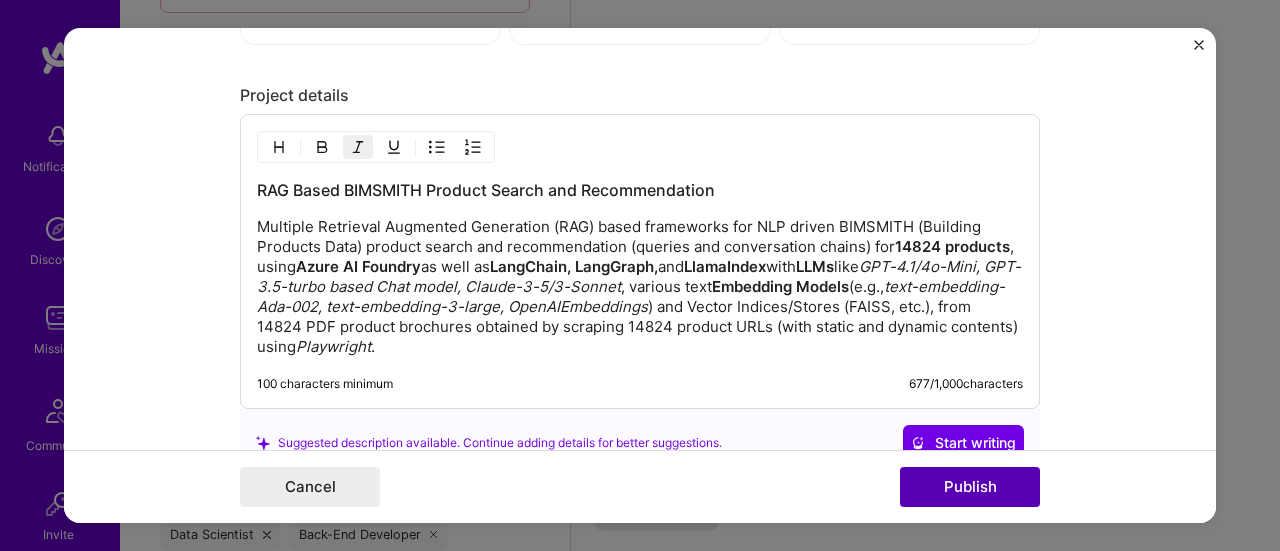 click on "Publish" at bounding box center (970, 487) 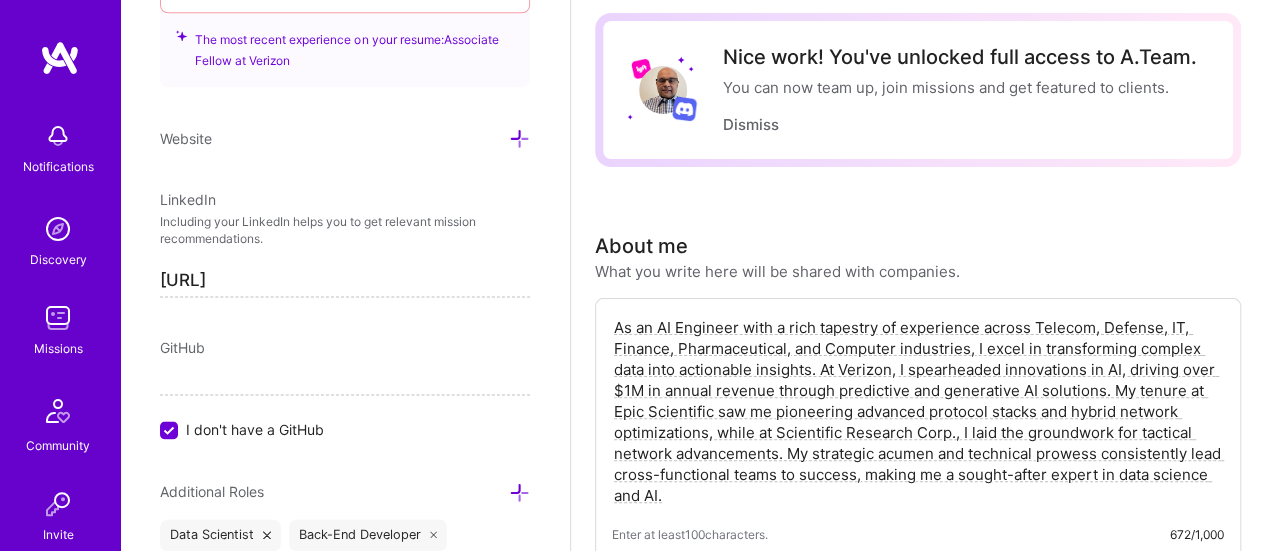 scroll, scrollTop: 0, scrollLeft: 0, axis: both 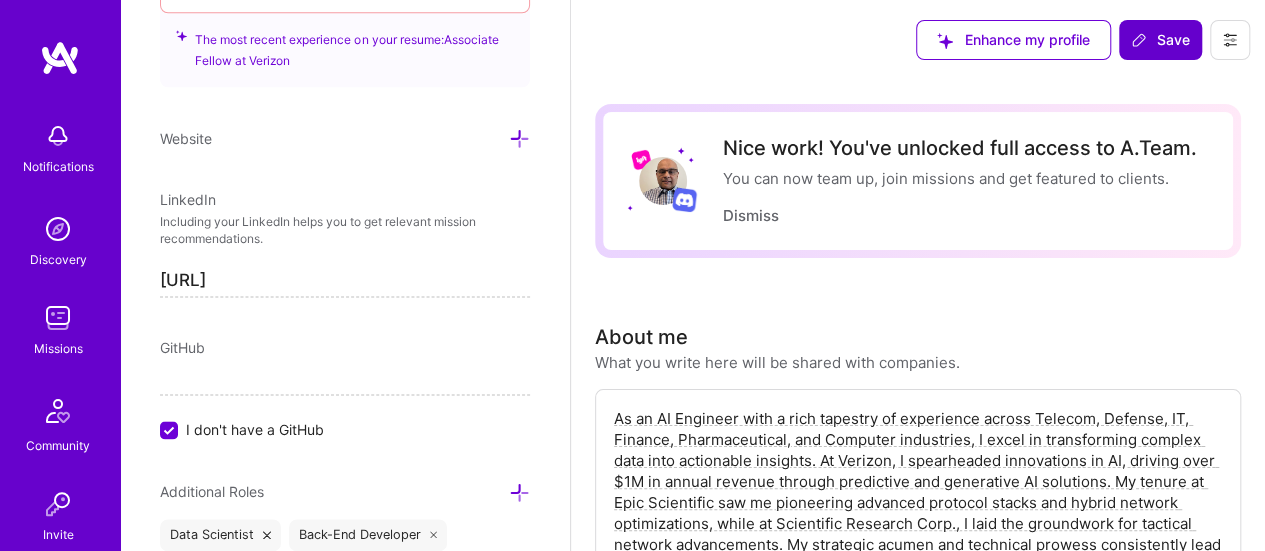 click on "Save" at bounding box center [1160, 40] 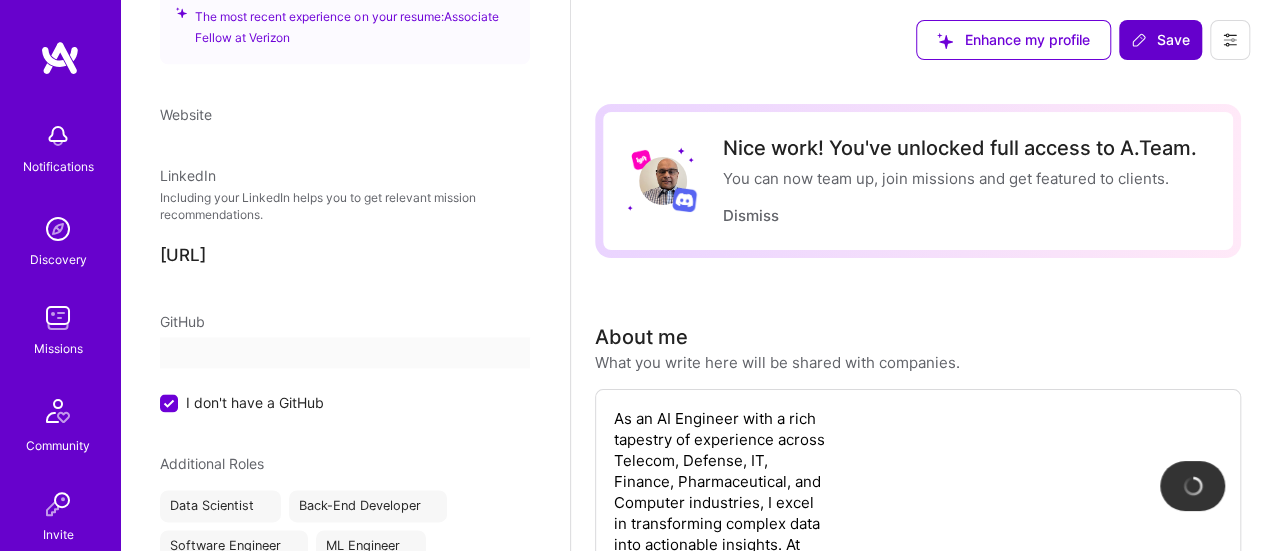 scroll, scrollTop: 866, scrollLeft: 0, axis: vertical 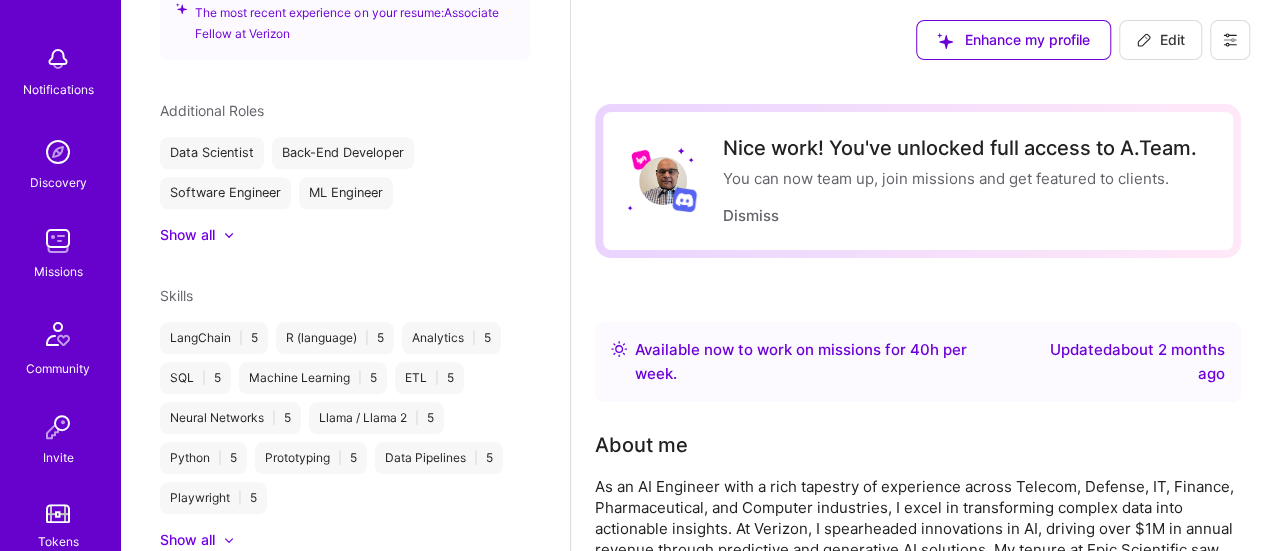 click at bounding box center [58, 241] 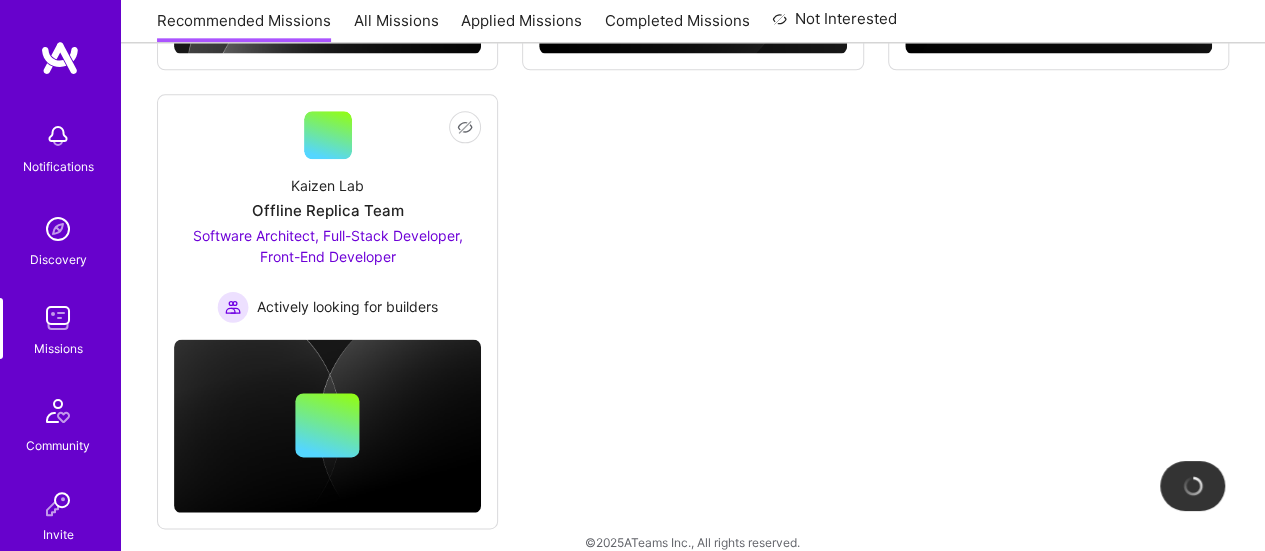 scroll, scrollTop: 1220, scrollLeft: 0, axis: vertical 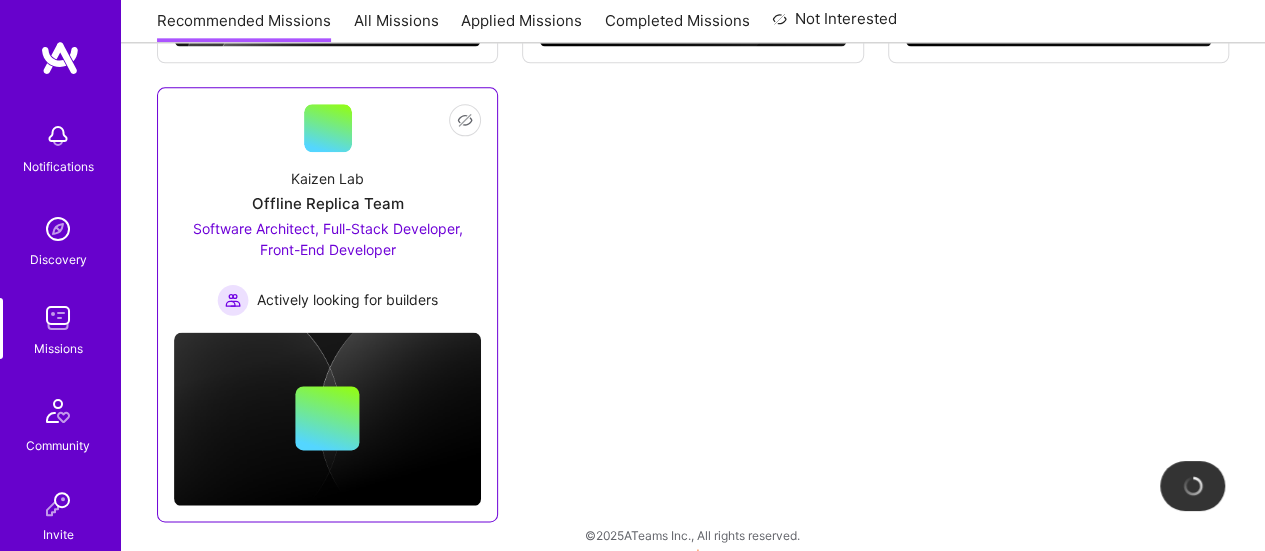 click on "Kaizen Lab Offline Replica Team Software Architect, Full-Stack Developer, Front-End Developer   Actively looking for builders" at bounding box center (327, 234) 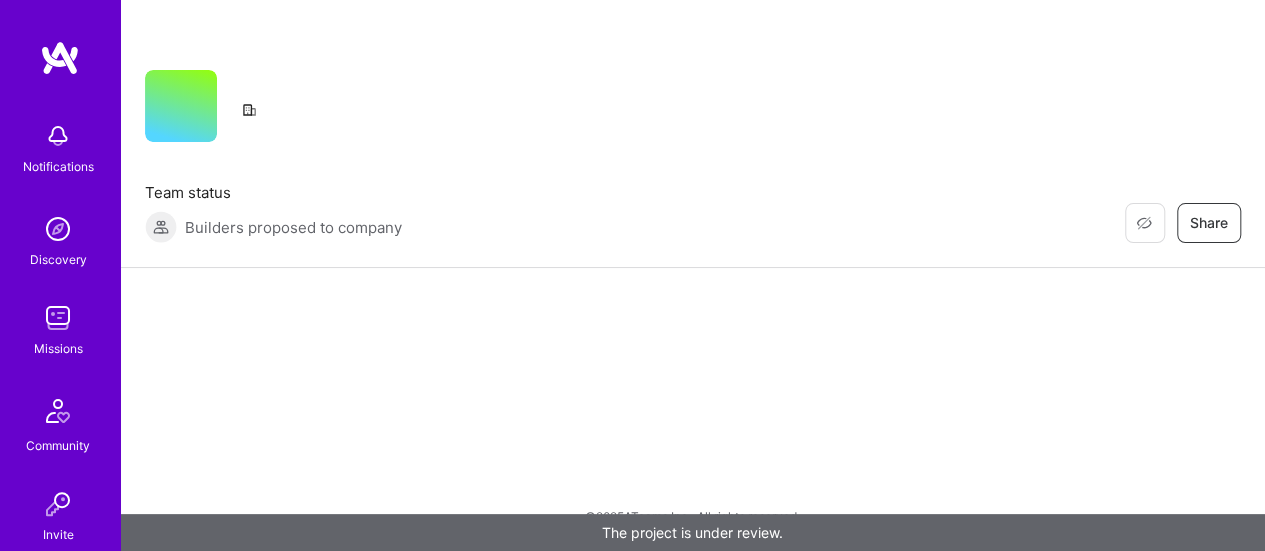 scroll, scrollTop: 0, scrollLeft: 0, axis: both 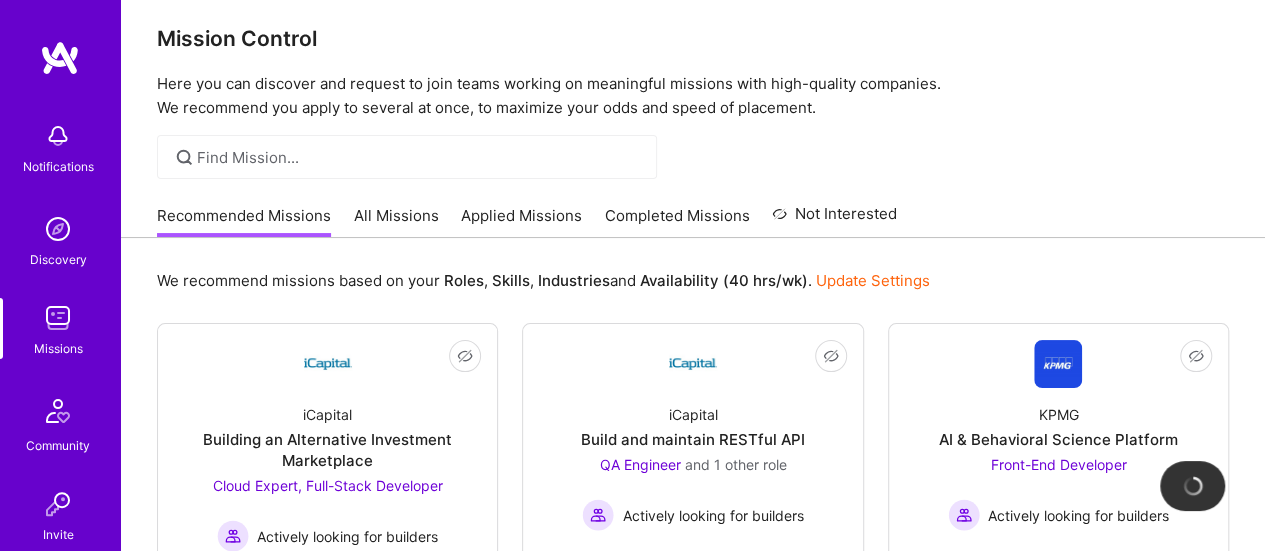 click at bounding box center (58, 318) 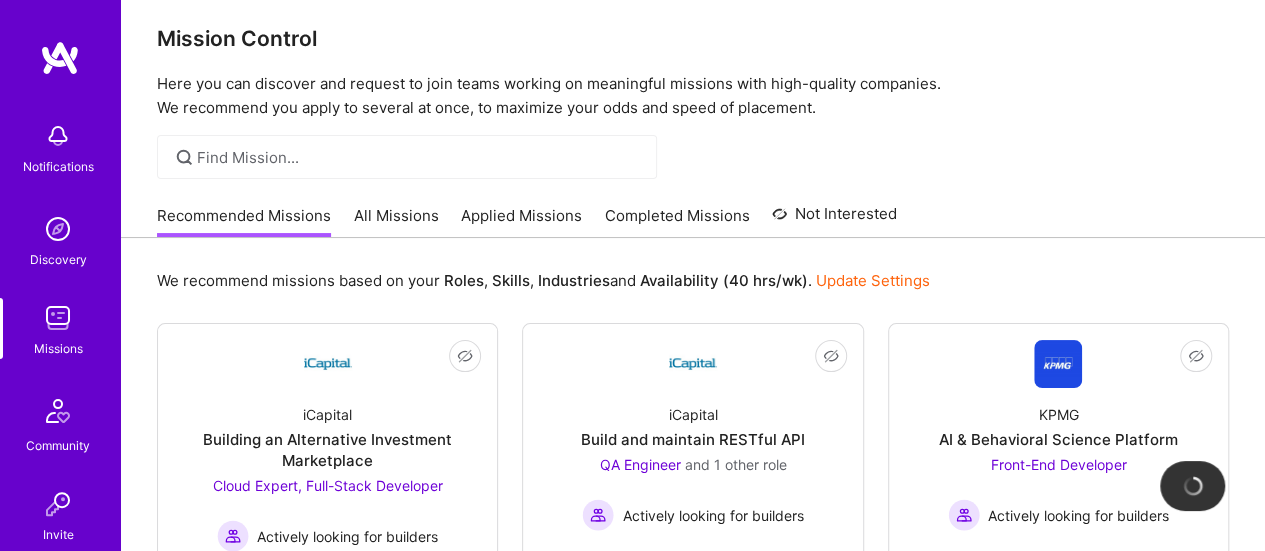 scroll, scrollTop: 0, scrollLeft: 0, axis: both 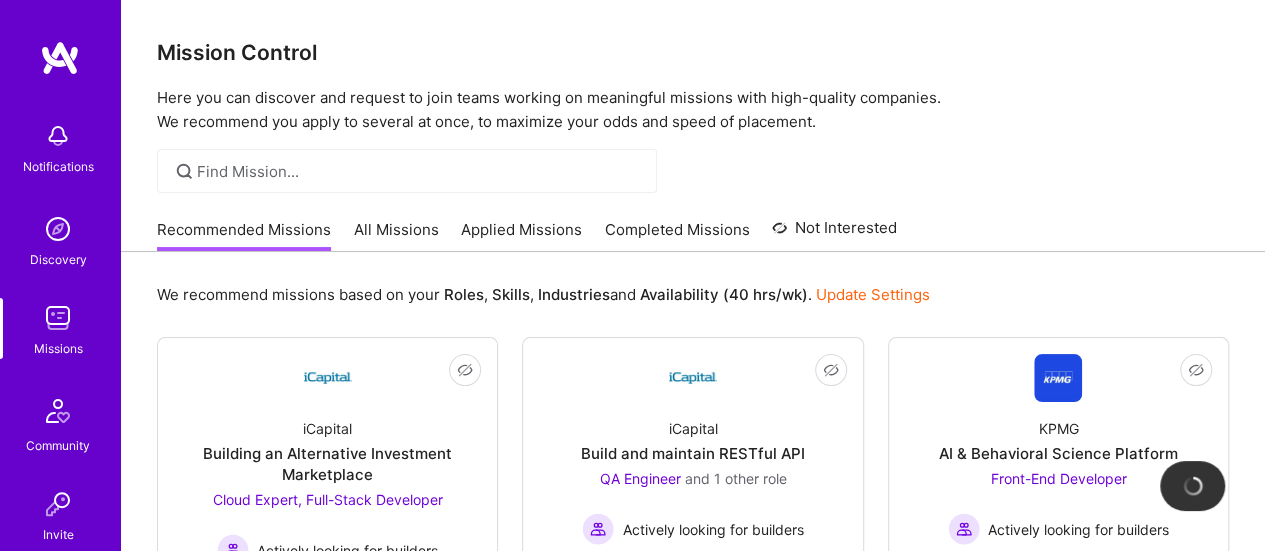 click on "All Missions" at bounding box center [396, 235] 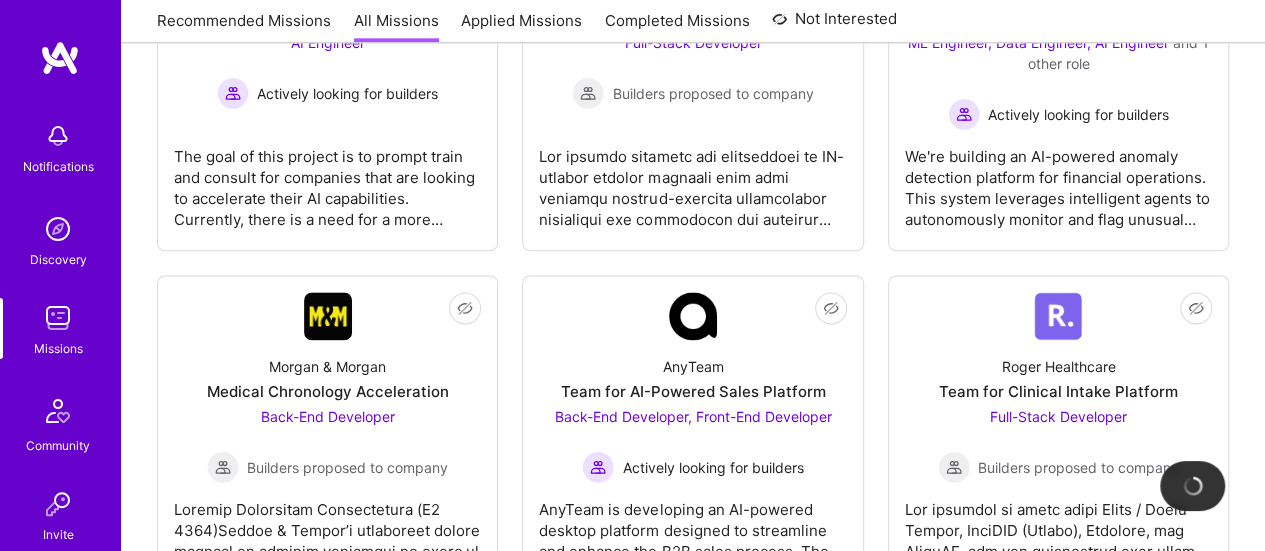 scroll, scrollTop: 4780, scrollLeft: 0, axis: vertical 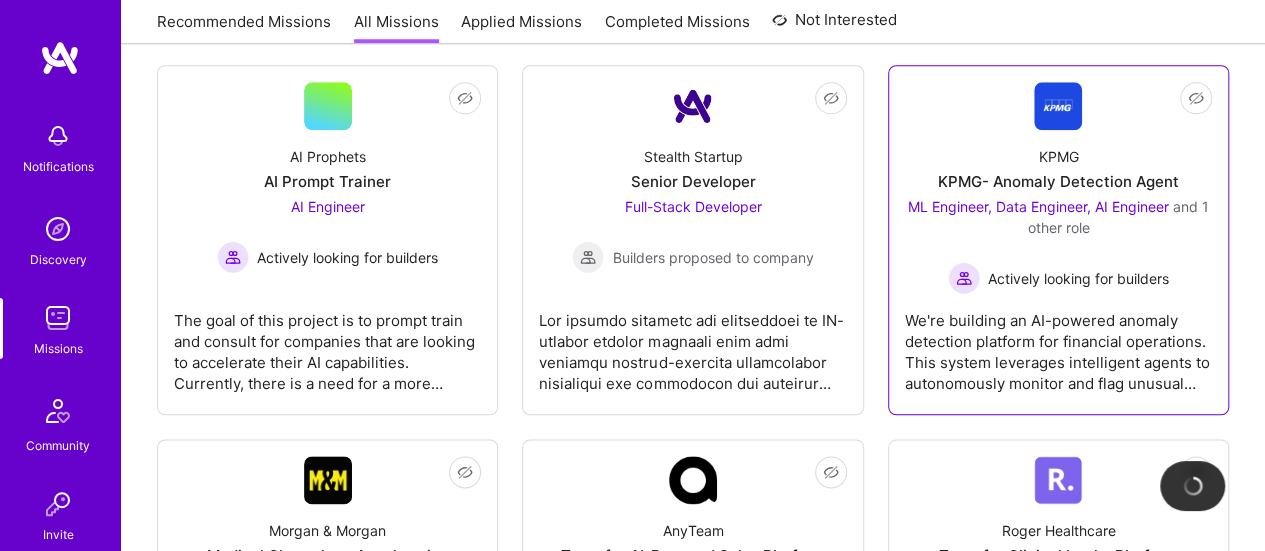 click on "We're building an AI-powered anomaly detection platform for financial operations. This system leverages intelligent agents to autonomously monitor and flag unusual activity across large volumes of financial data. The platform blends rule-based logic with machine learning to deliver faster insights, reduce false positives, and assist finance professionals in identifying issues proactively. The client, KPMG, is piloting this technology to enhance audit quality, automate risk review, and streamline reconciliation tasks. Our goal is to bring this product to market and scale adoption across the broader finance ecosystem." at bounding box center [1058, 344] 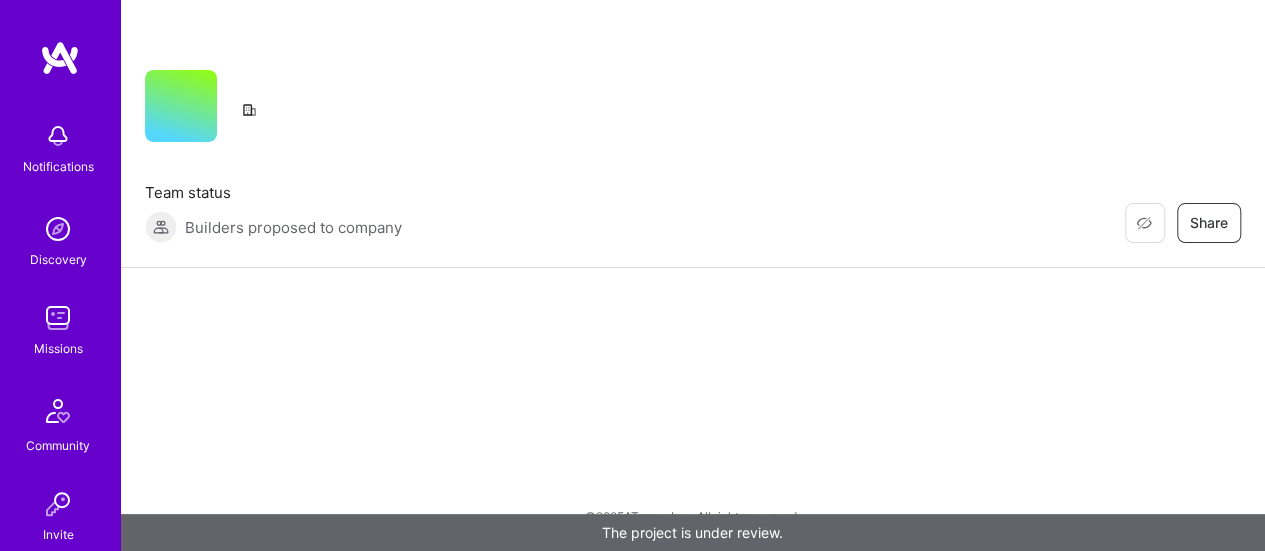 scroll, scrollTop: 0, scrollLeft: 0, axis: both 